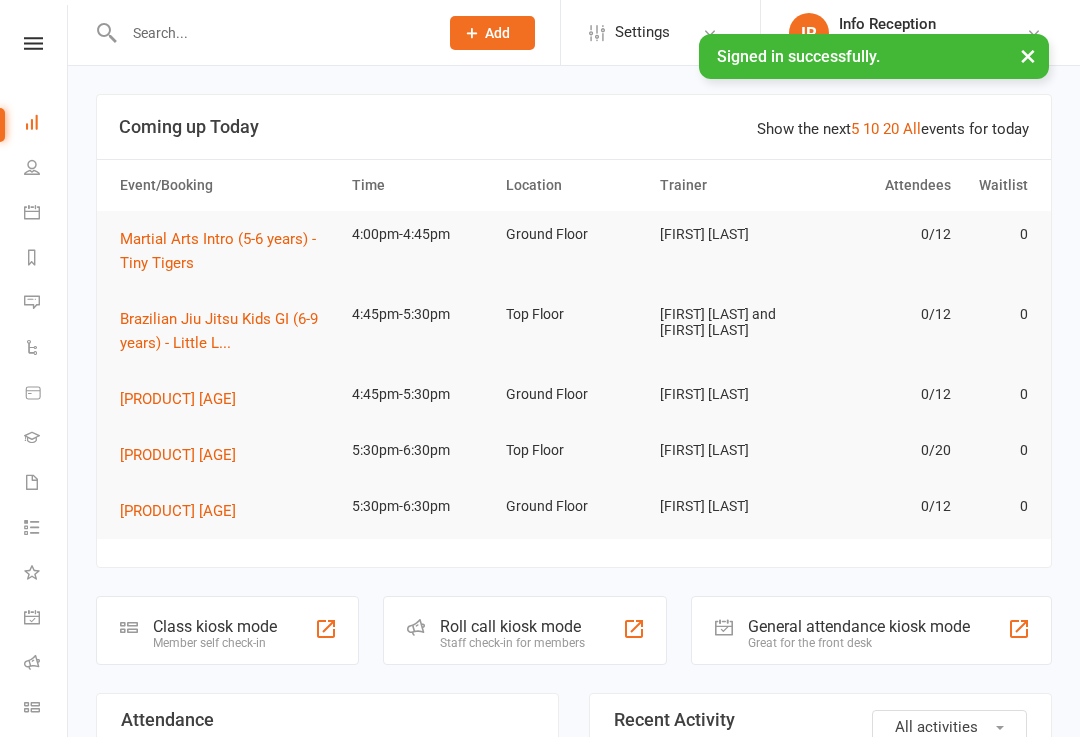 scroll, scrollTop: 0, scrollLeft: 0, axis: both 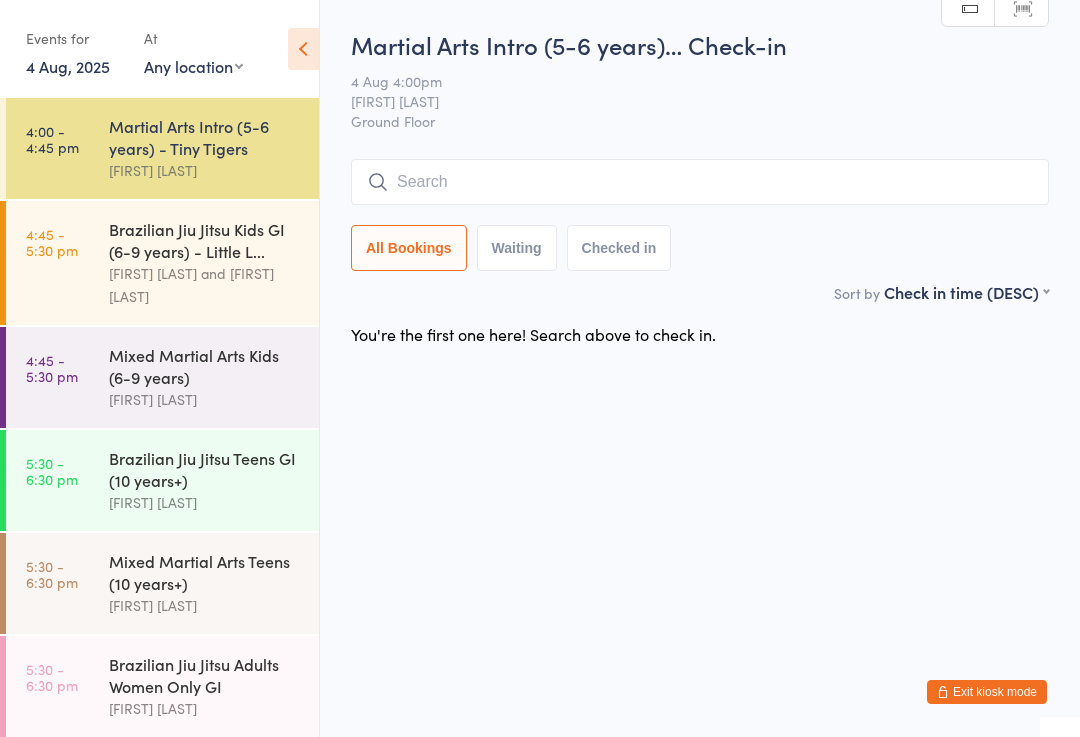 click at bounding box center (700, 182) 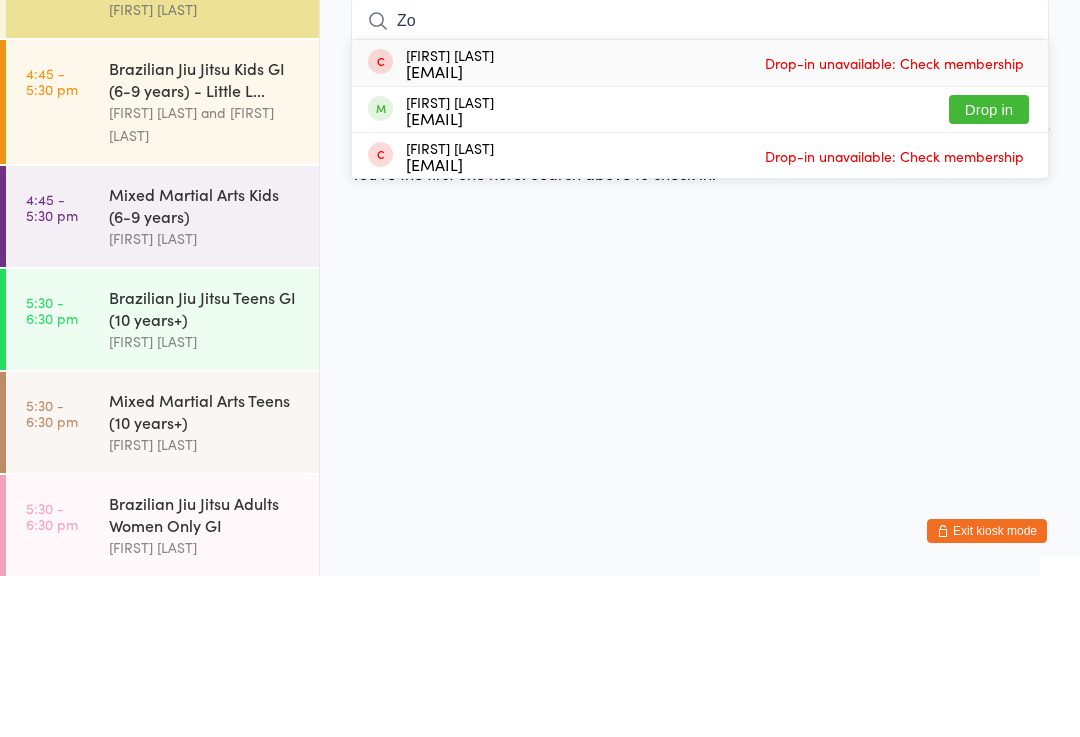 type on "Zo" 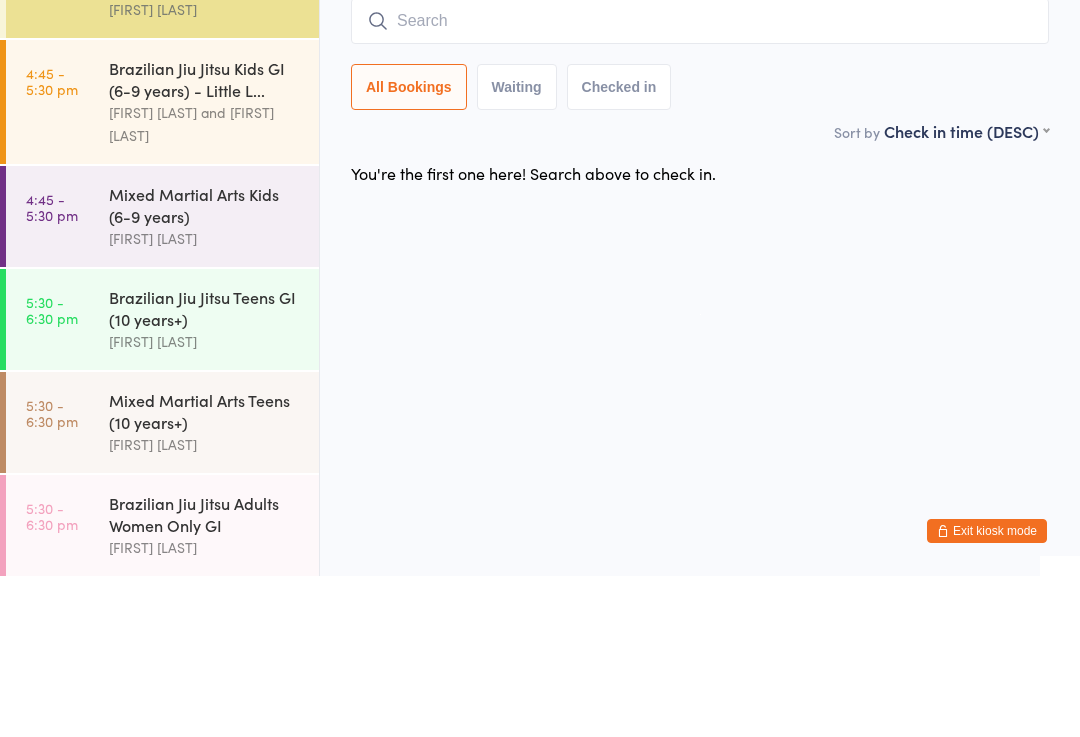 click on "All Bookings Waiting  Checked in" at bounding box center (700, 248) 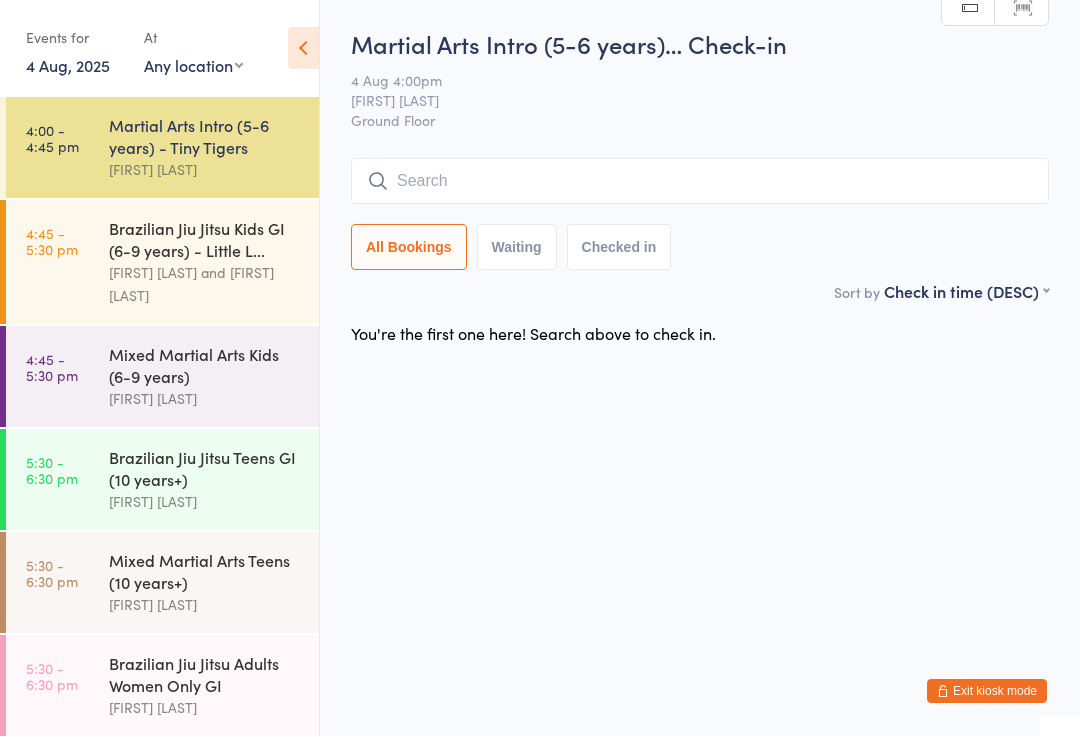 click on "[FIRST] [LAST] and [FIRST] [LAST]" at bounding box center [205, 285] 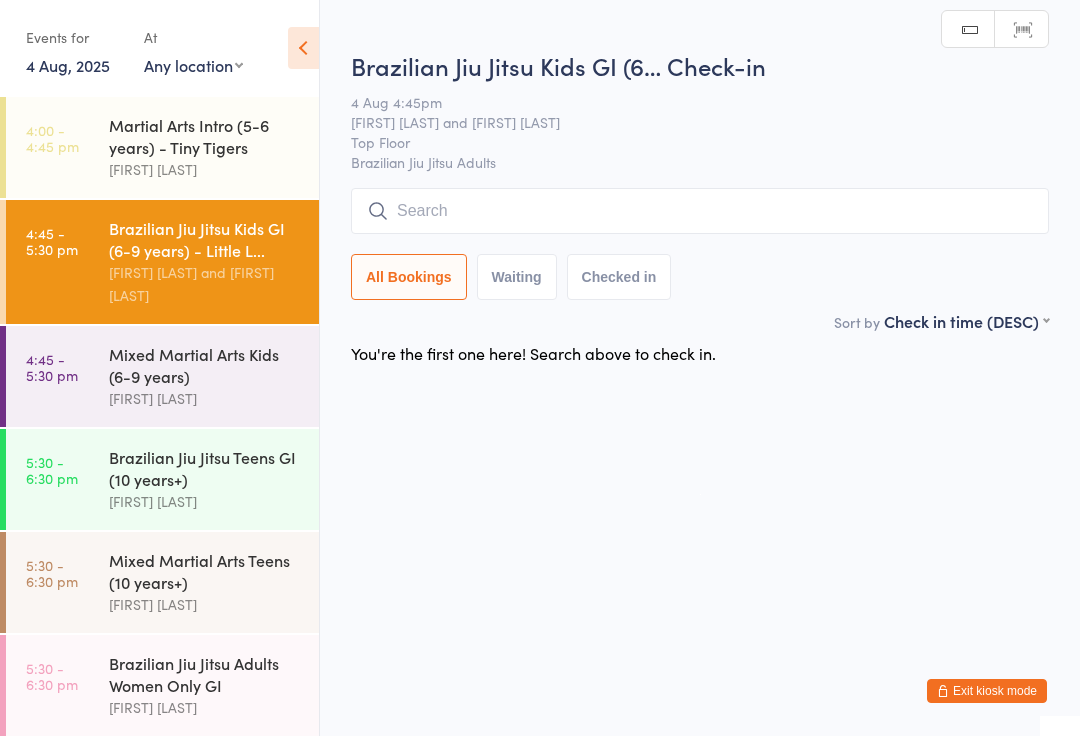 click on "Martial Arts Intro (5-6 years) - Tiny Tigers" at bounding box center (205, 137) 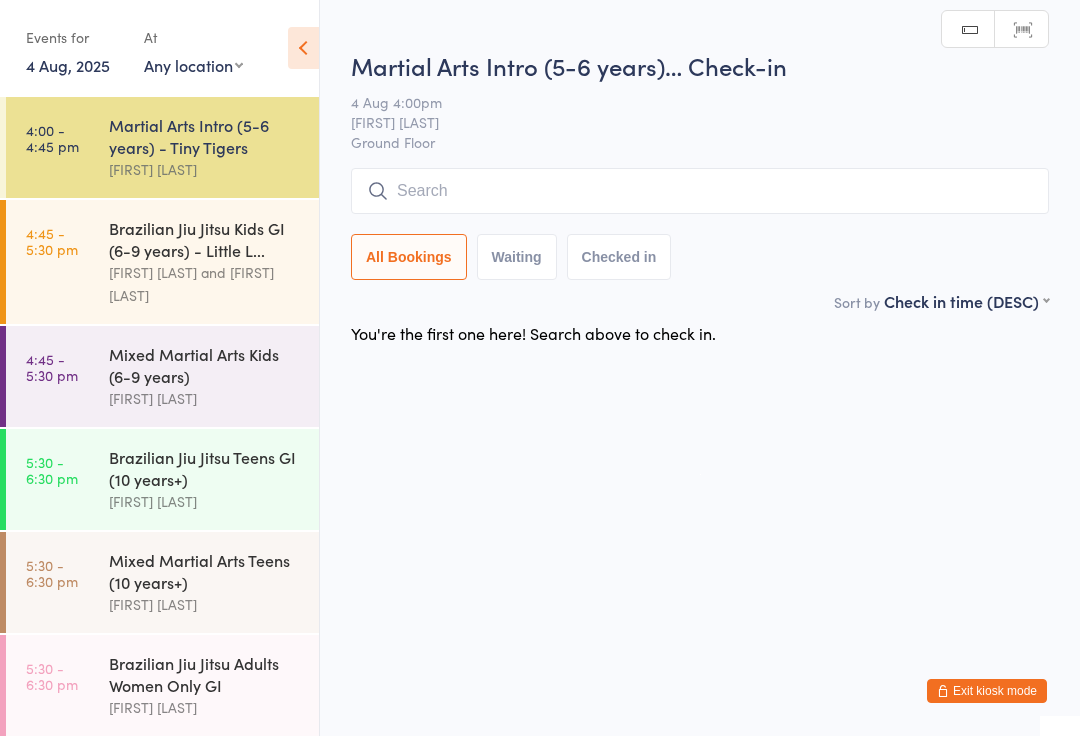 click at bounding box center [700, 192] 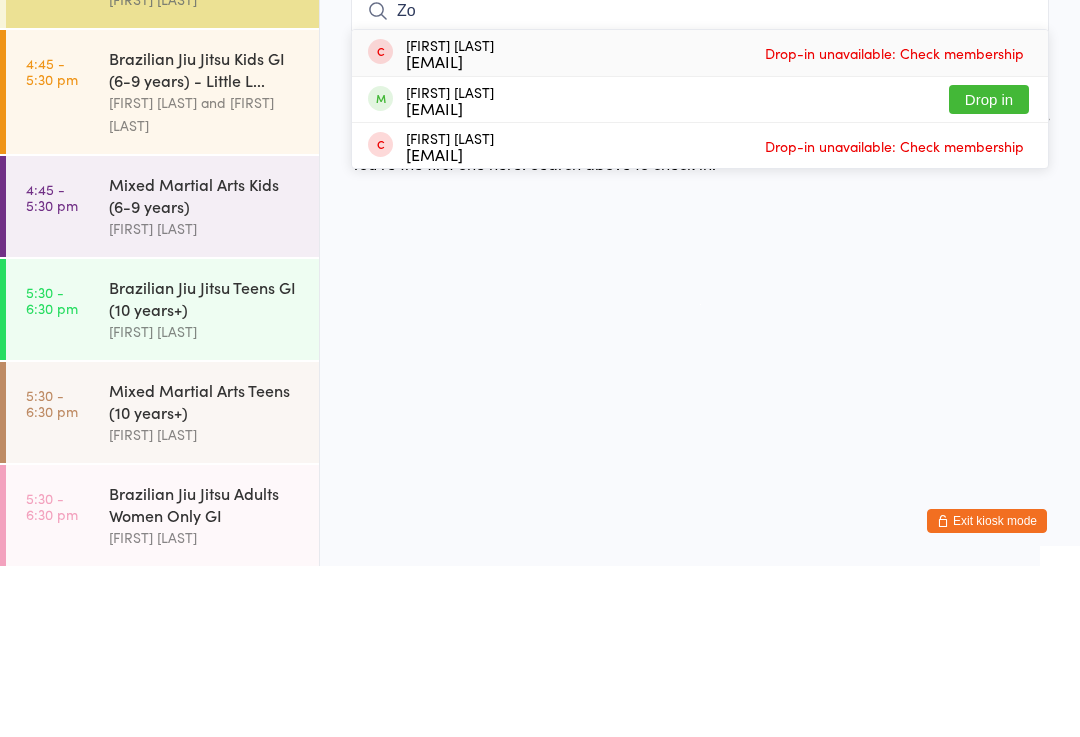type on "Zo" 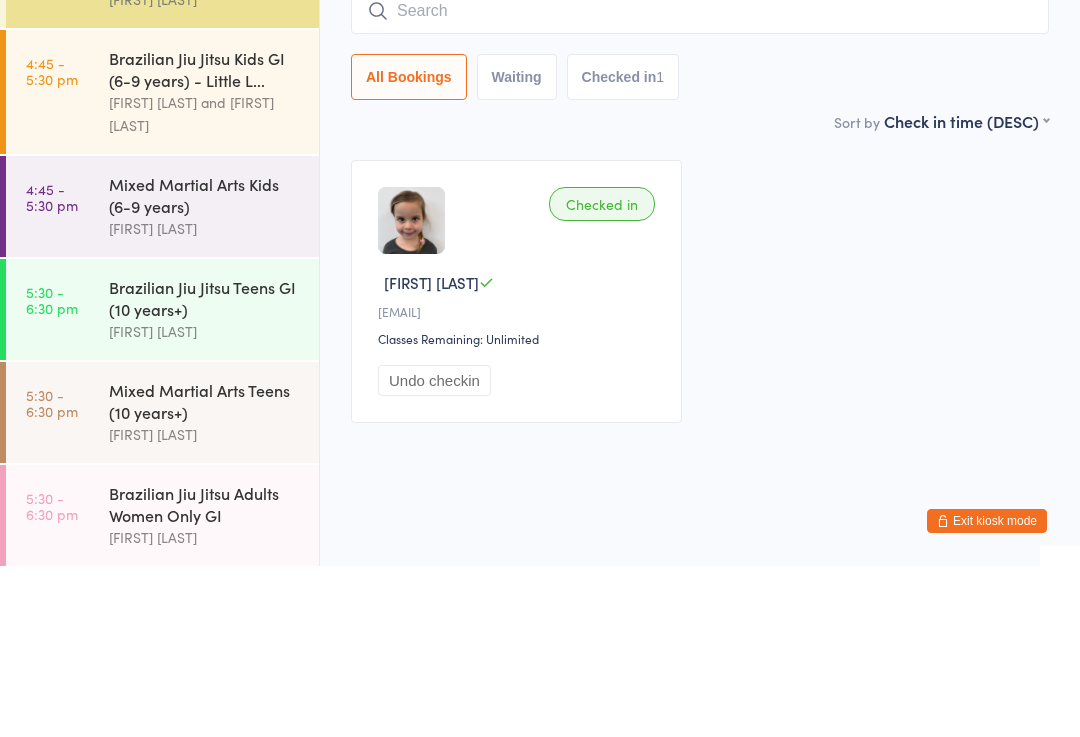 click on "[NAME]" at bounding box center (205, 399) 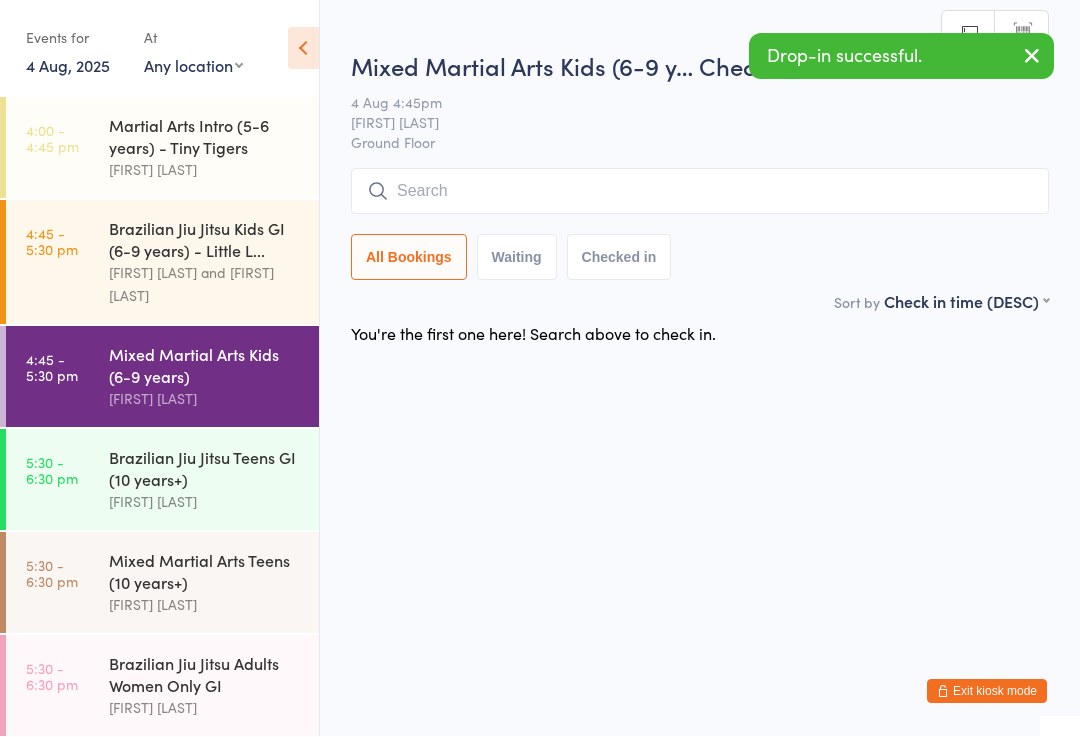 click at bounding box center [700, 192] 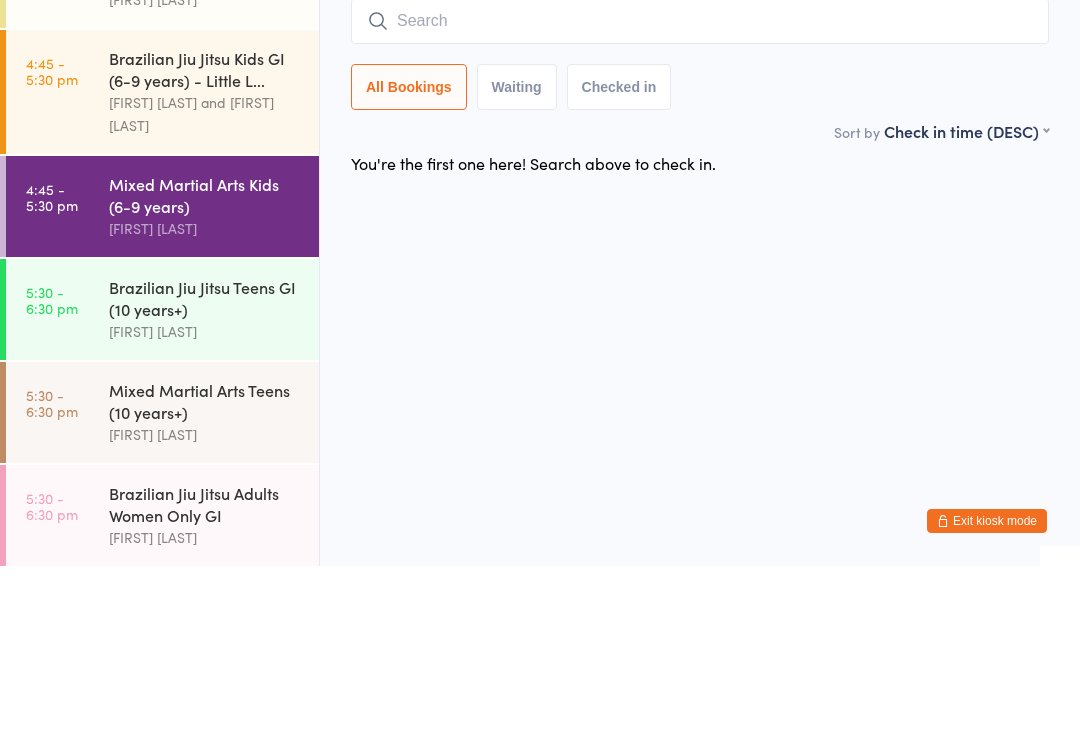 click on "You have now entered Kiosk Mode. Members will be able to check themselves in using the search field below. Click "Exit kiosk mode" below to exit Kiosk Mode at any time. Drop-in successful. Events for 4 Aug, 2025 4 Aug, 2025
August 2025
Sun Mon Tue Wed Thu Fri Sat
31
27
28
29
30
31
01
02
32
03
04
05
06
07
08
09
33
10
11
12
13
14
15
16
34
17
18
19
20
21
22" at bounding box center [540, 368] 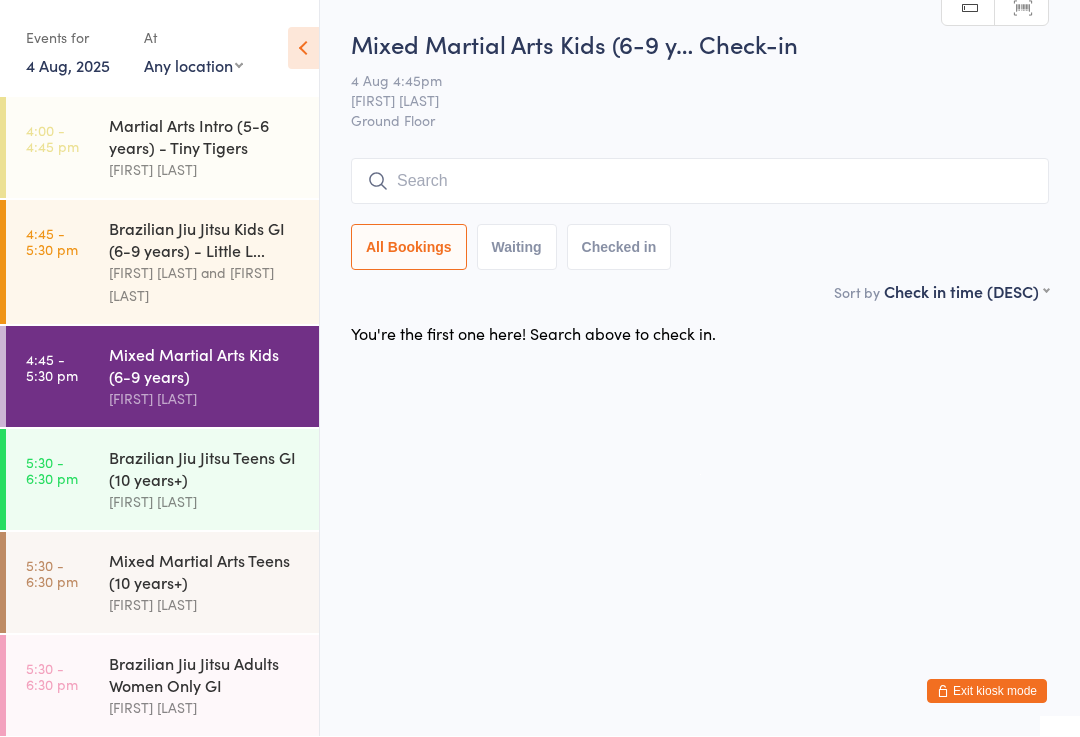 click on "Brazilian Jiu Jitsu Teens GI (10 years+)" at bounding box center [205, 469] 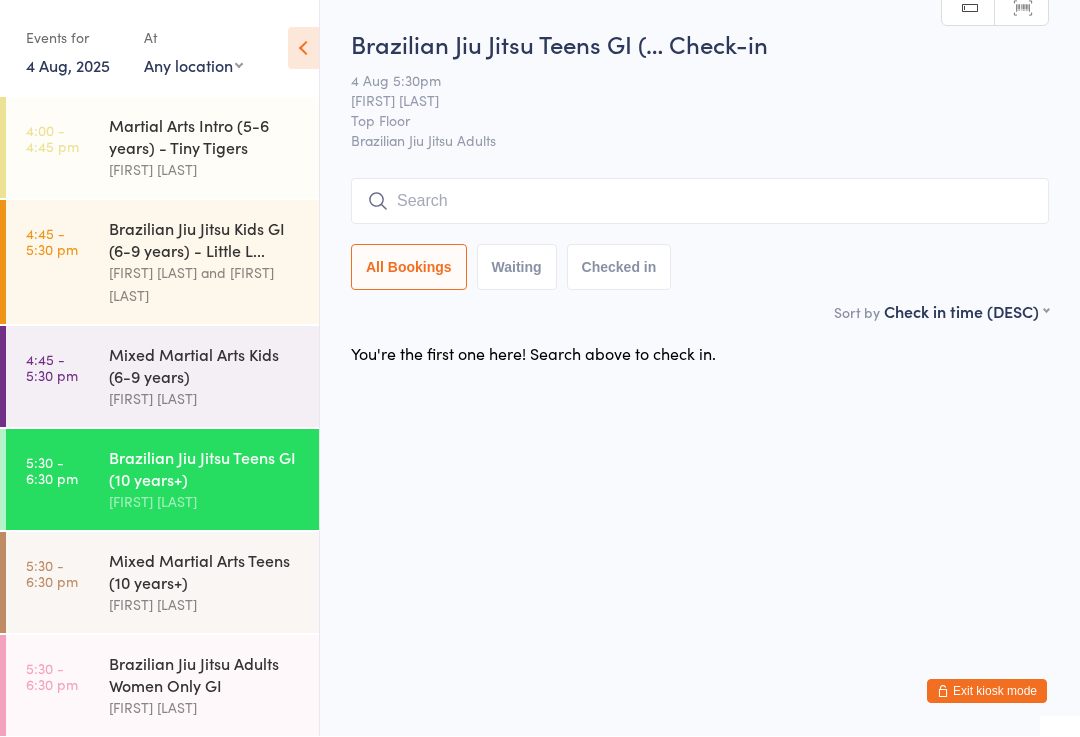 click on "Martial Arts Intro (5-6 years) - Tiny Tigers" at bounding box center (205, 137) 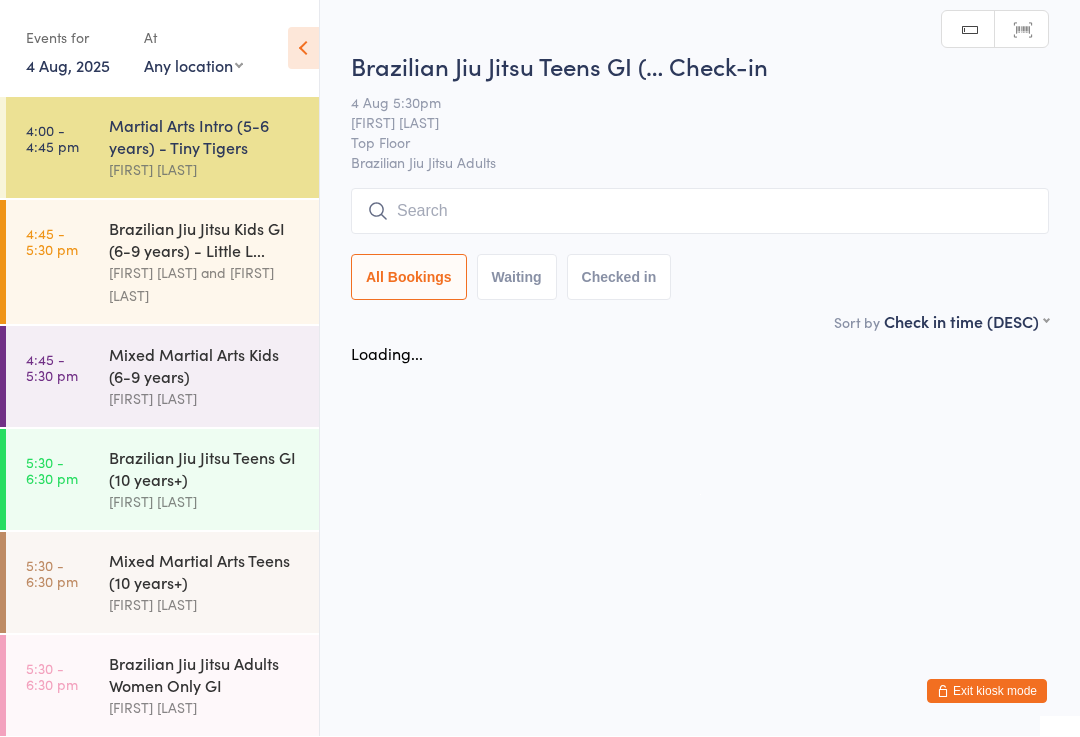 scroll, scrollTop: 1, scrollLeft: 0, axis: vertical 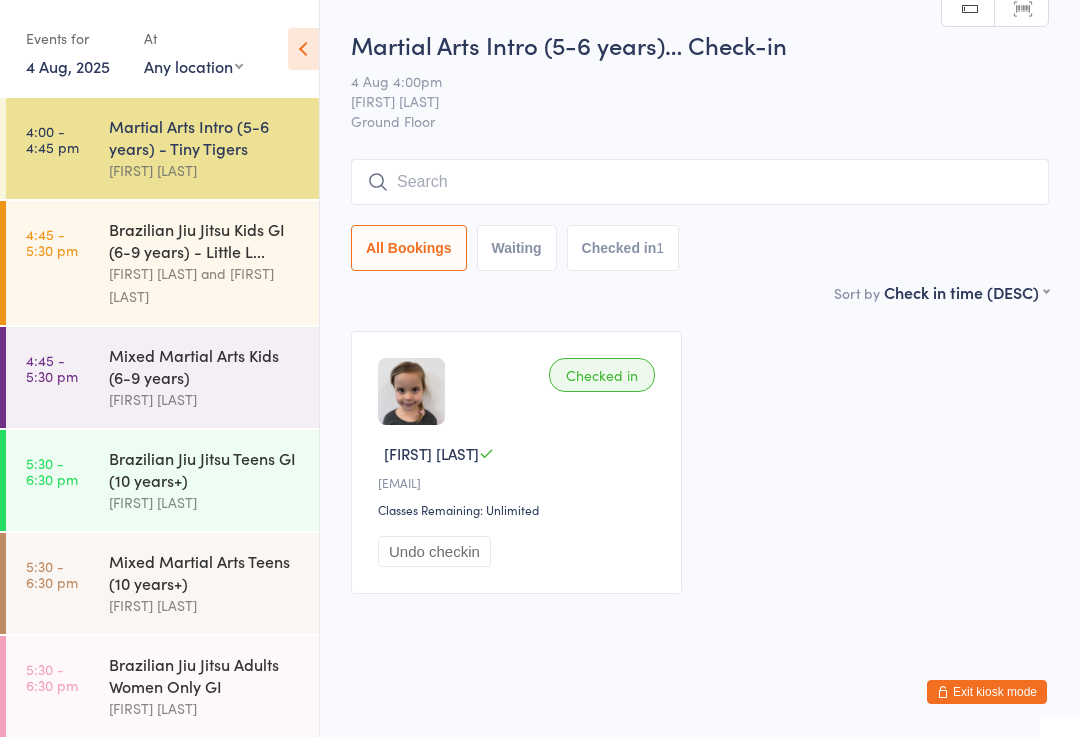click on "Brazilian Jiu Jitsu Kids GI (6-9 years) - Little L..." at bounding box center [205, 240] 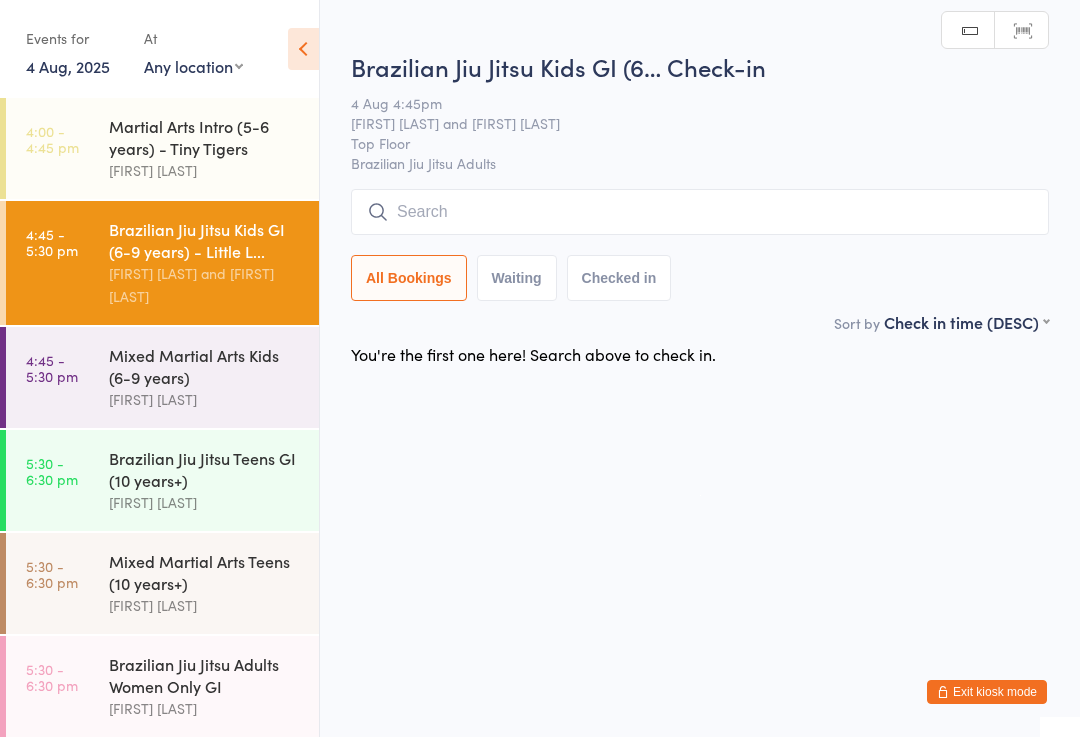 click at bounding box center [700, 212] 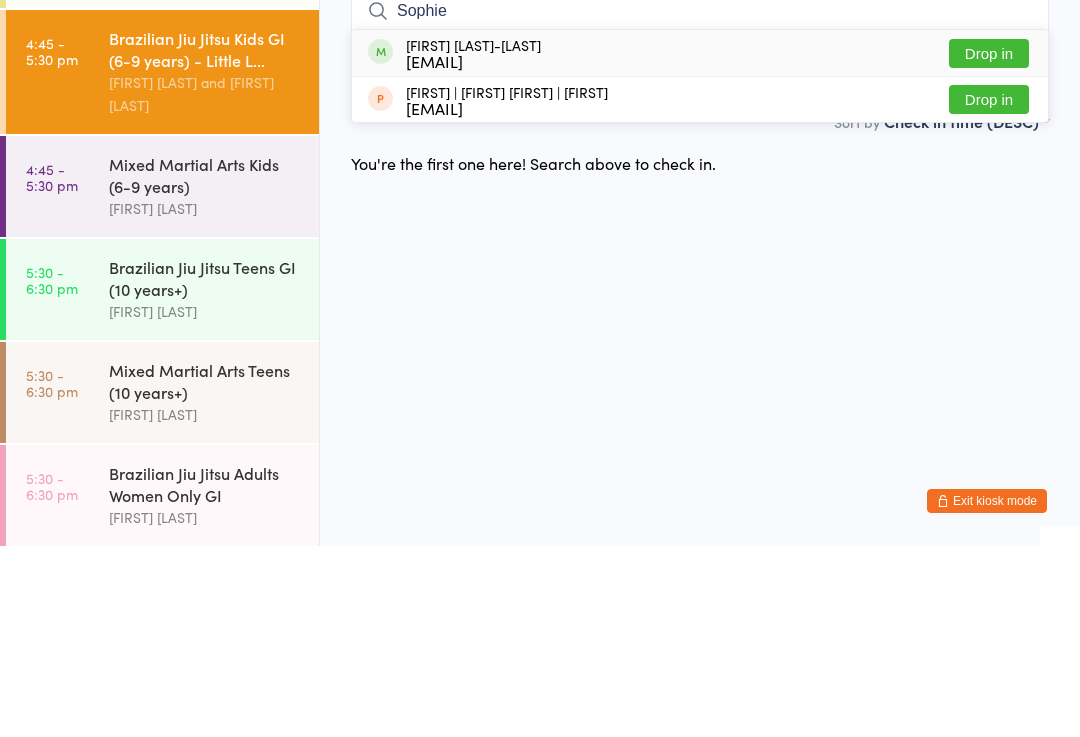 type on "Sophie" 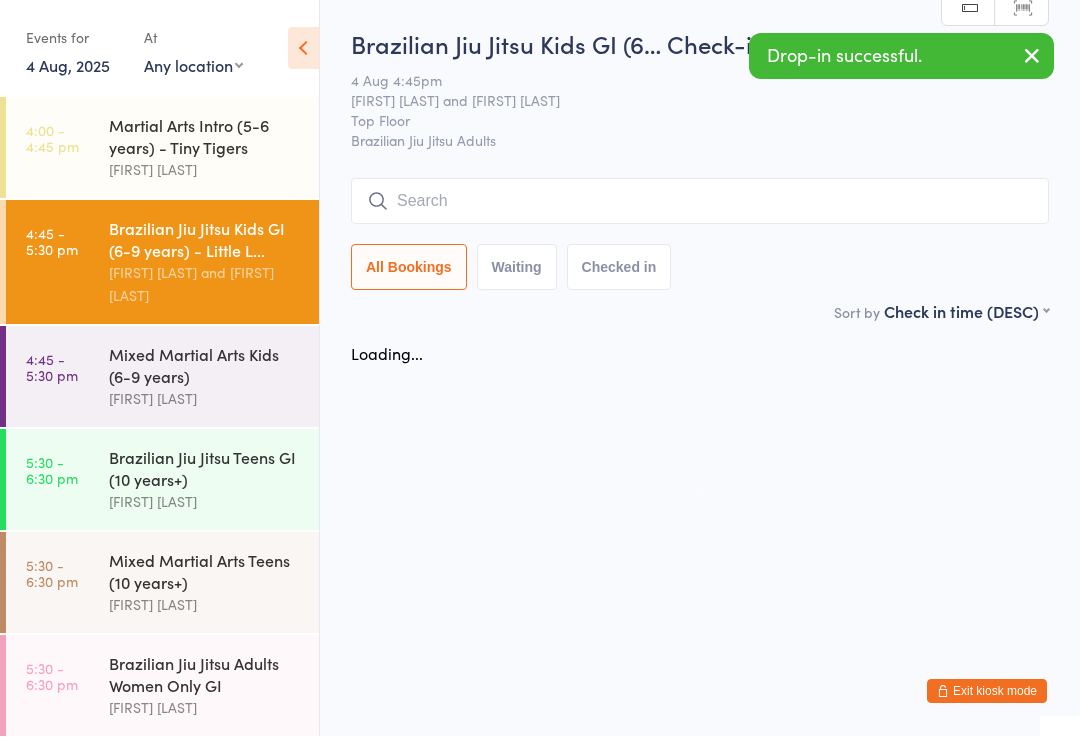 scroll, scrollTop: 1, scrollLeft: 0, axis: vertical 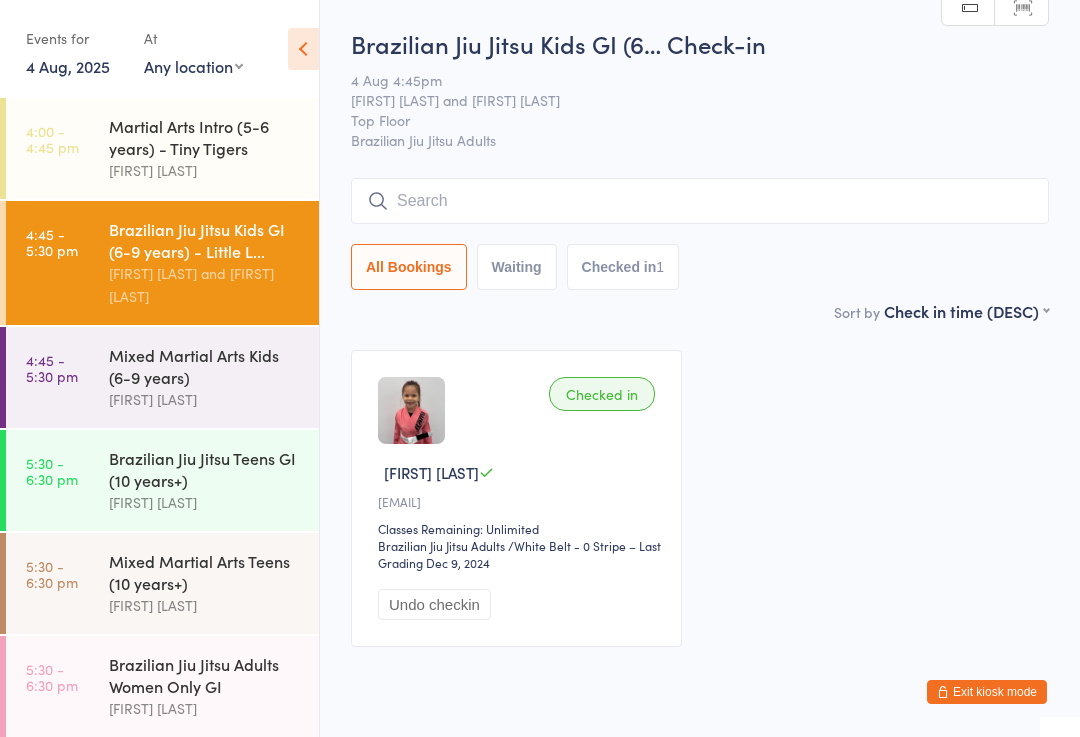 click on "Martial Arts Intro (5-6 years) - Tiny Tigers" at bounding box center (205, 137) 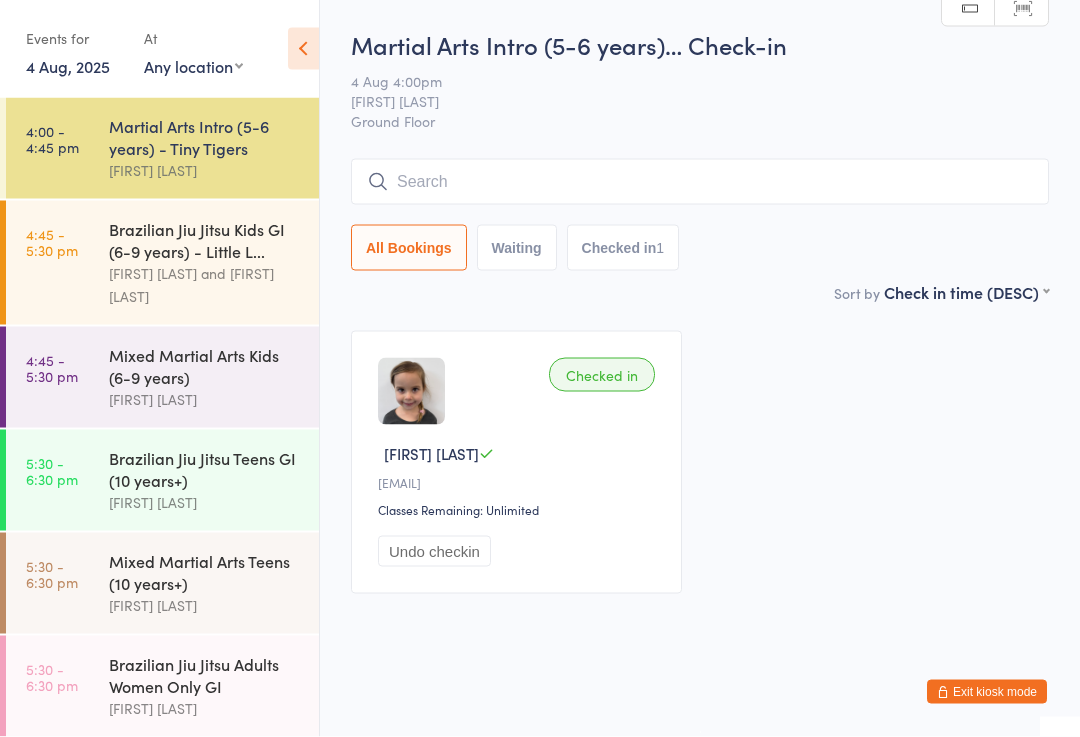 scroll, scrollTop: 21, scrollLeft: 0, axis: vertical 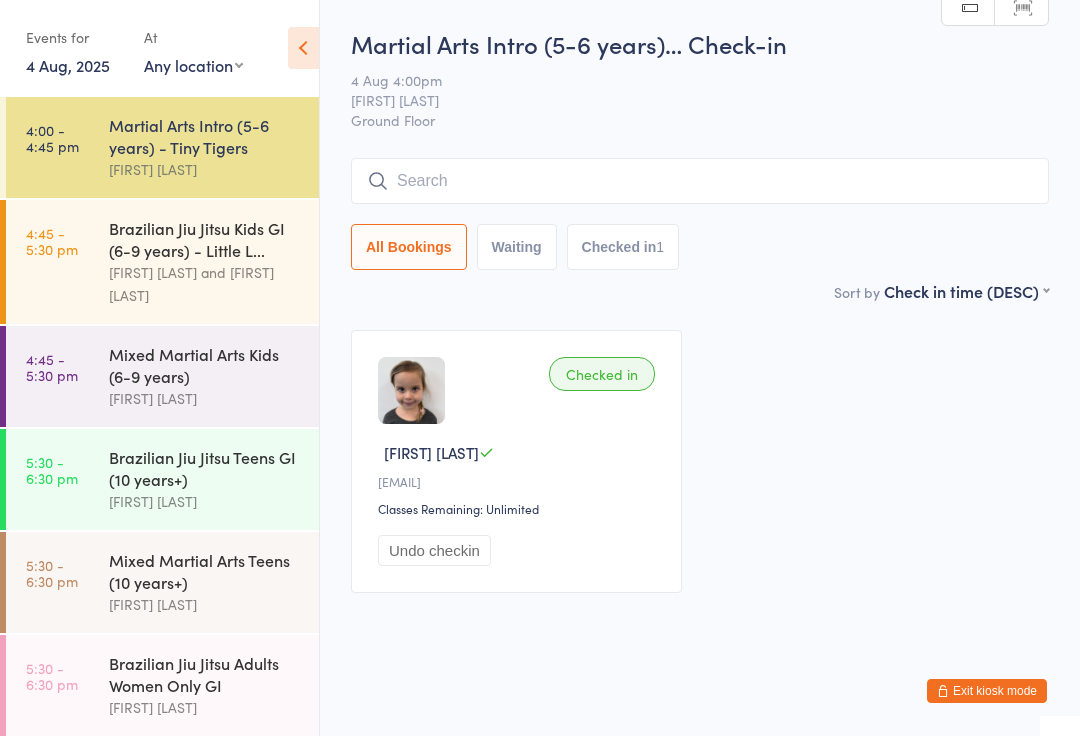 click on "Waiting" at bounding box center (517, 248) 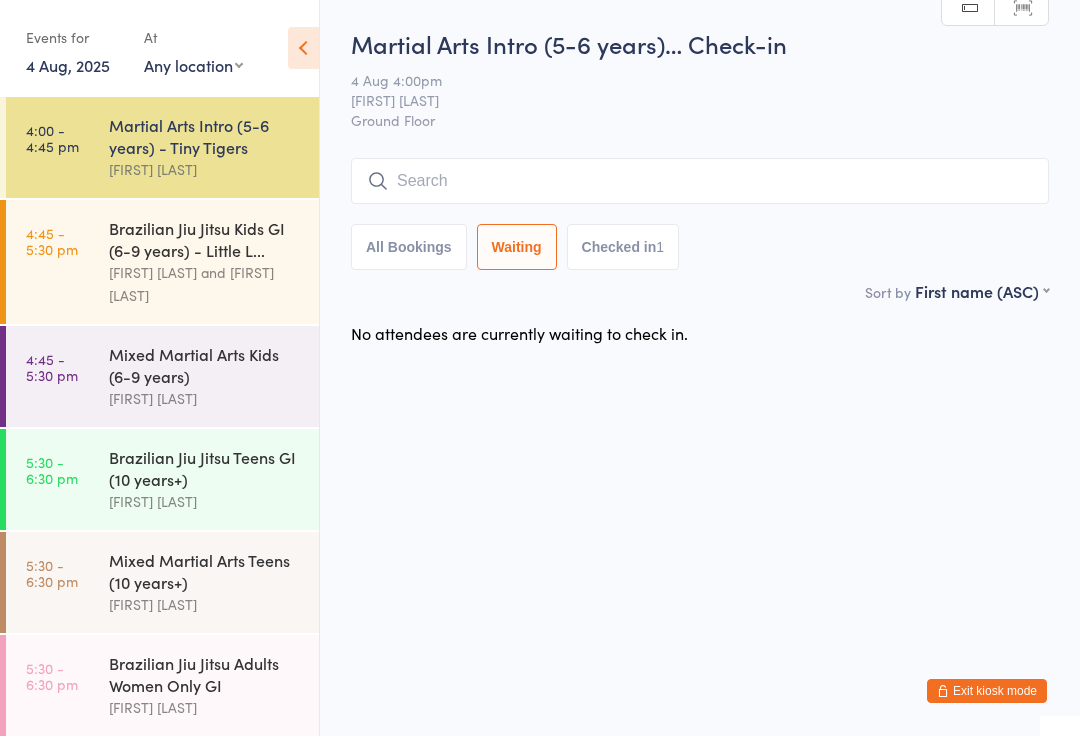 click on "Checked in  1" at bounding box center [623, 248] 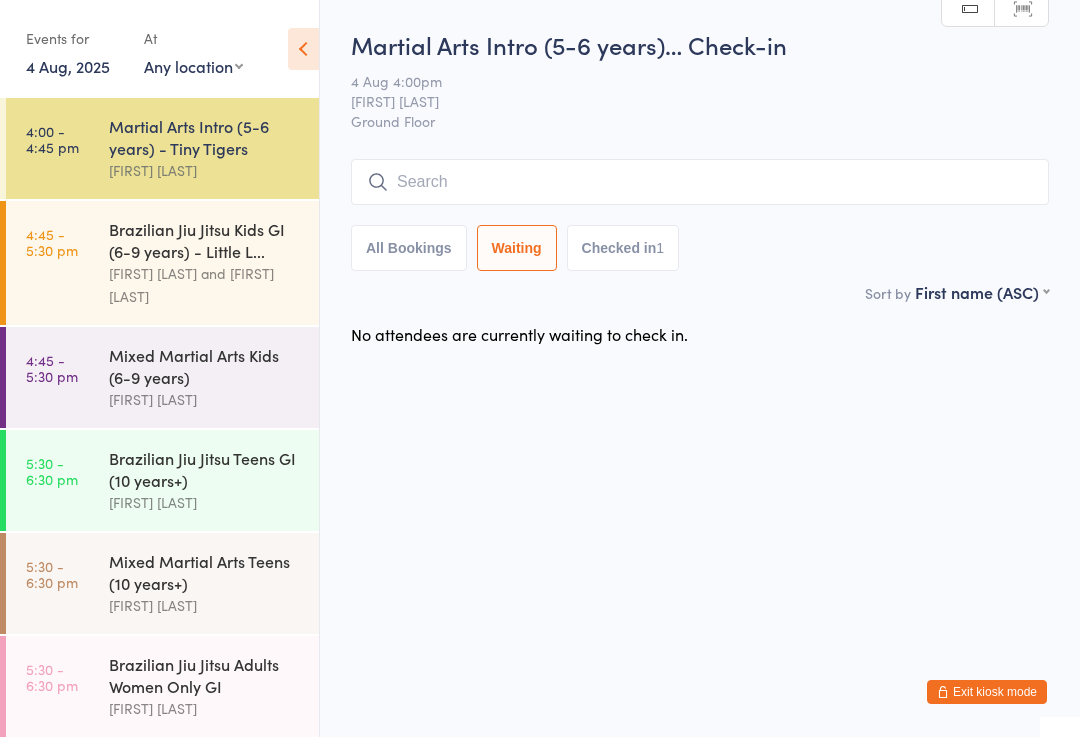 select on "5" 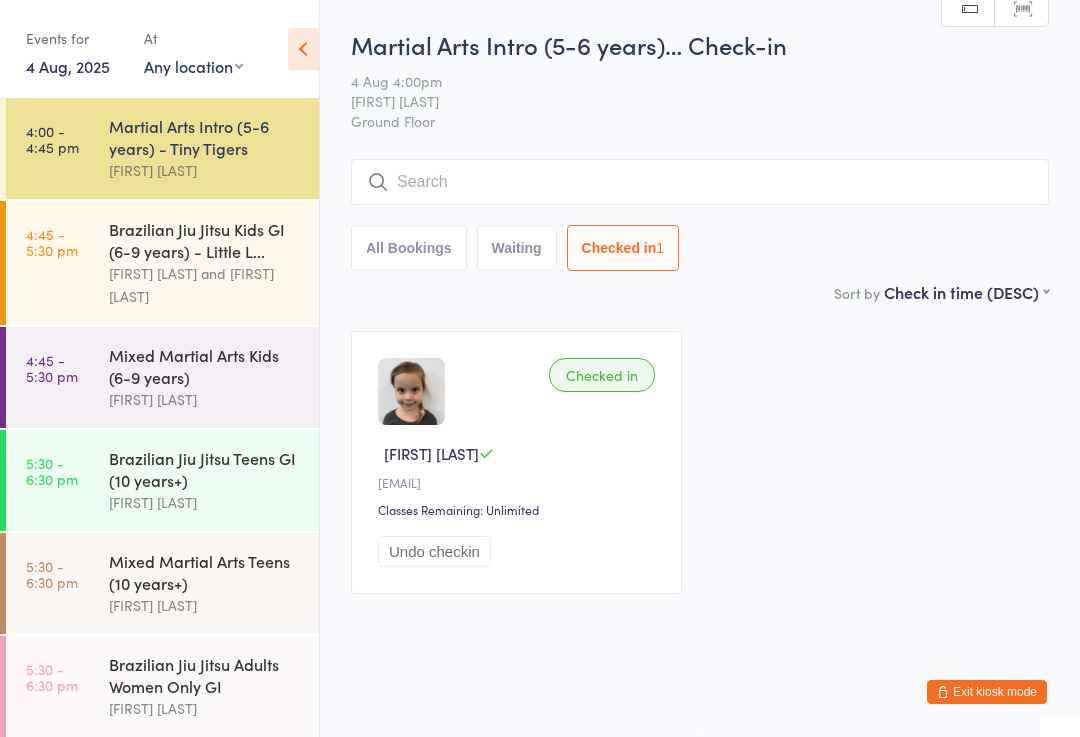 click on "All Bookings" at bounding box center (409, 248) 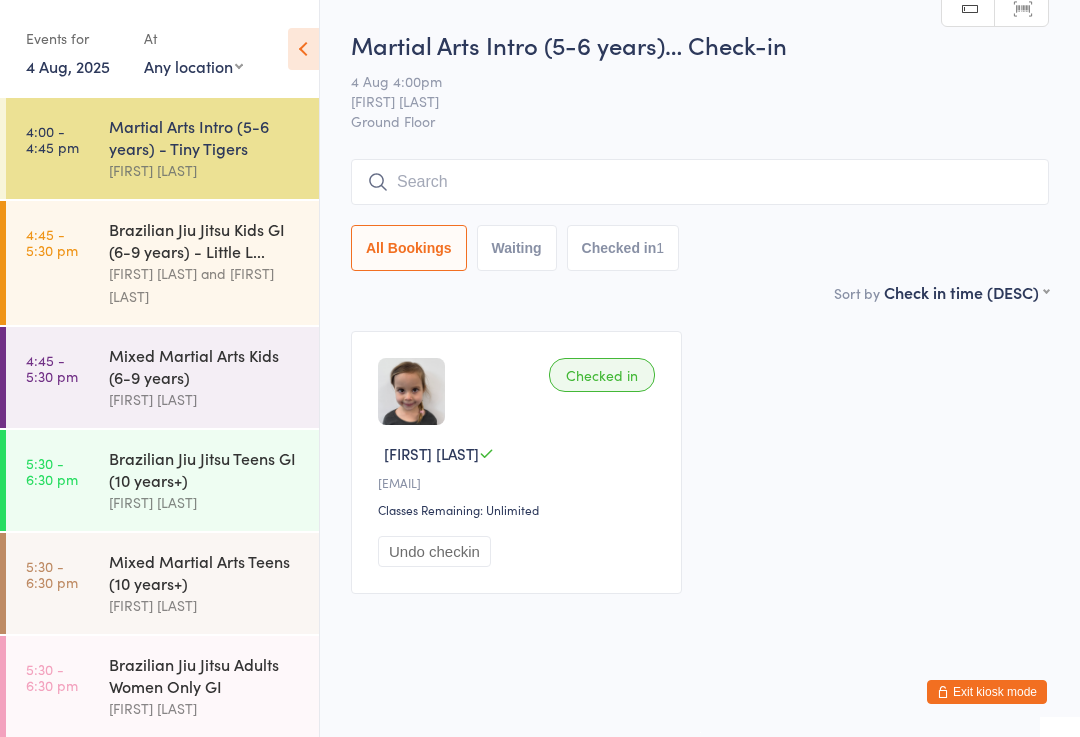 click on "[NAME]" at bounding box center [205, 170] 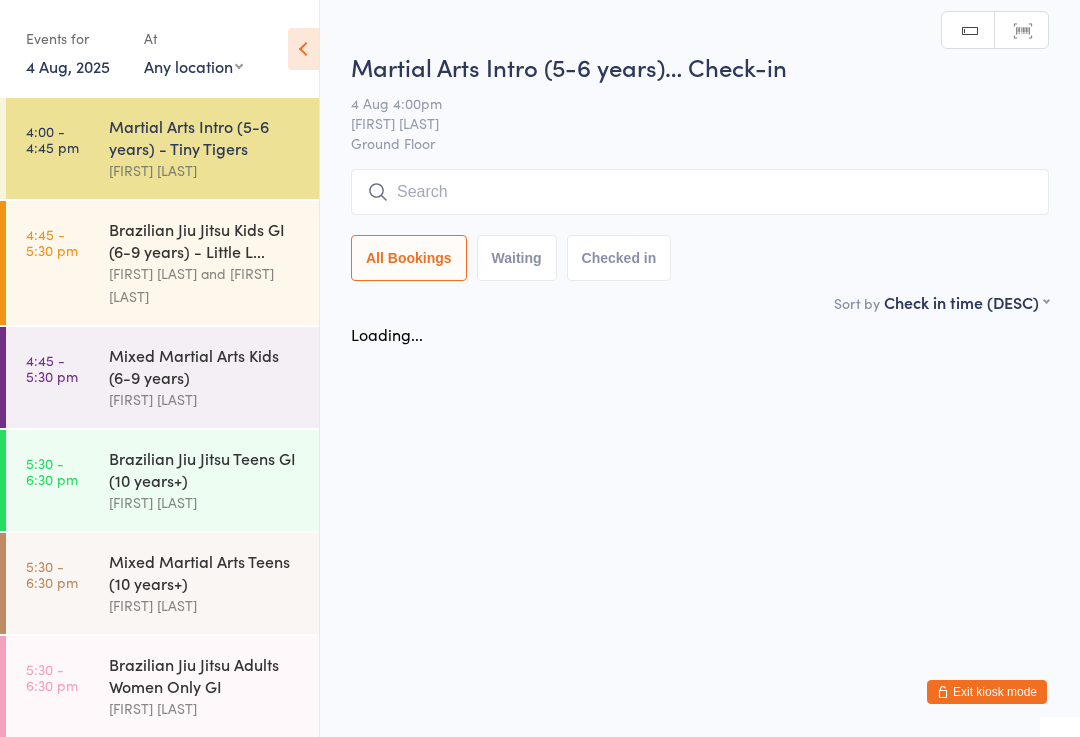 scroll, scrollTop: 0, scrollLeft: 0, axis: both 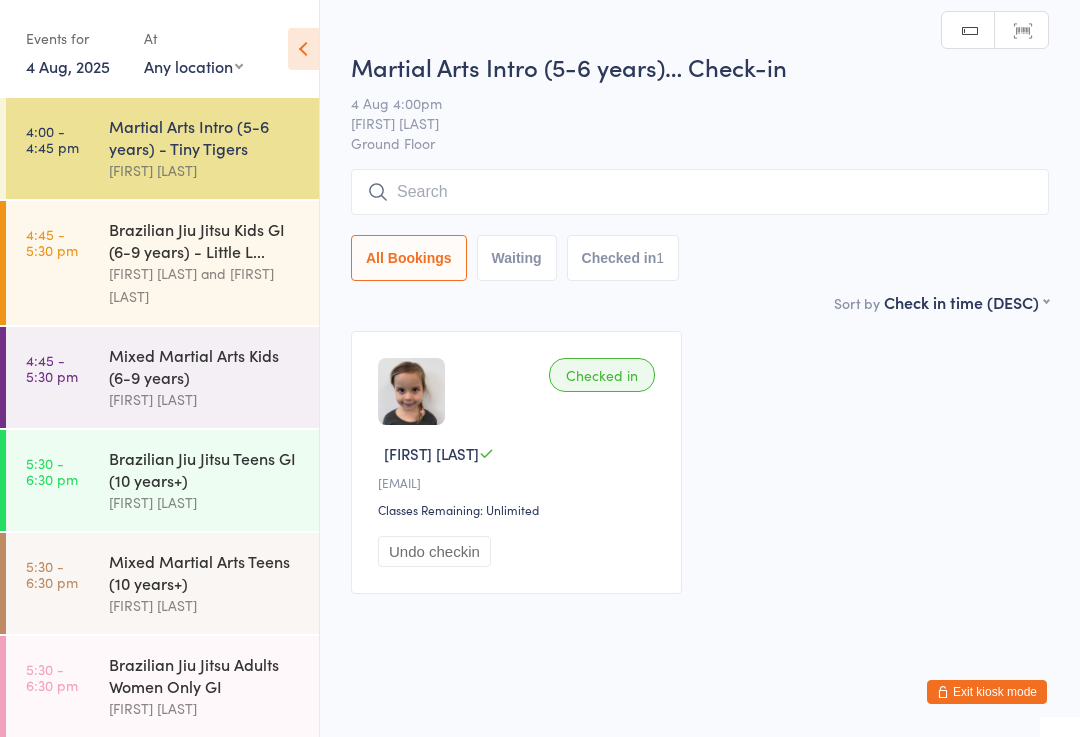click at bounding box center [700, 192] 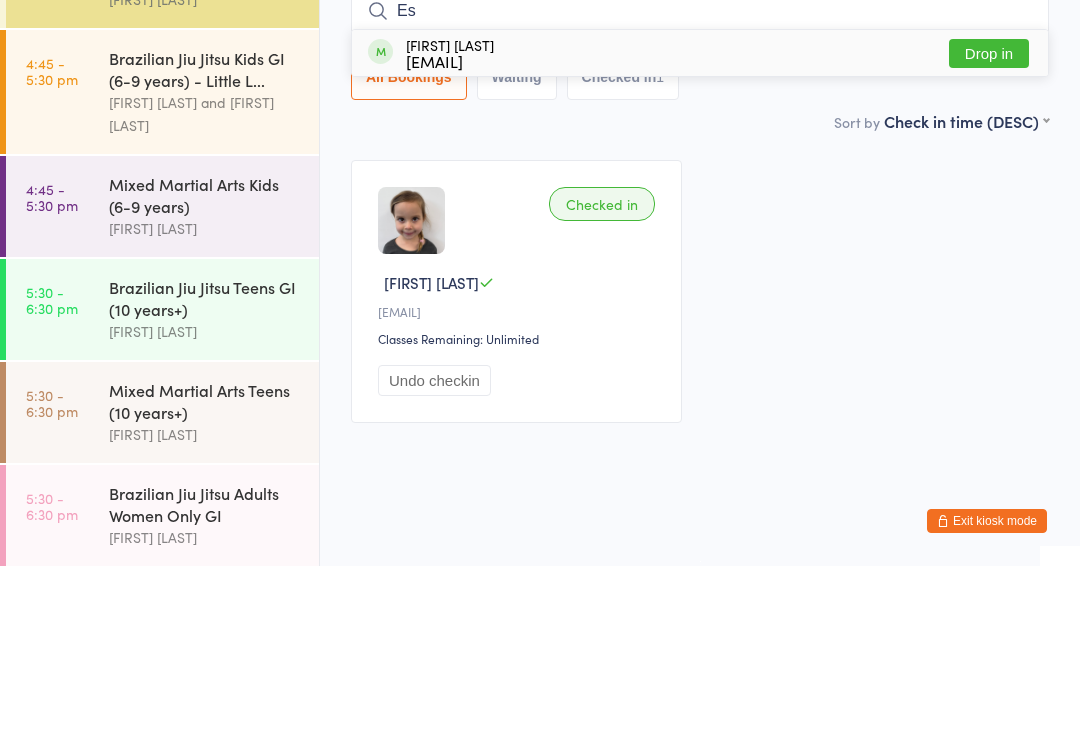 type on "Es" 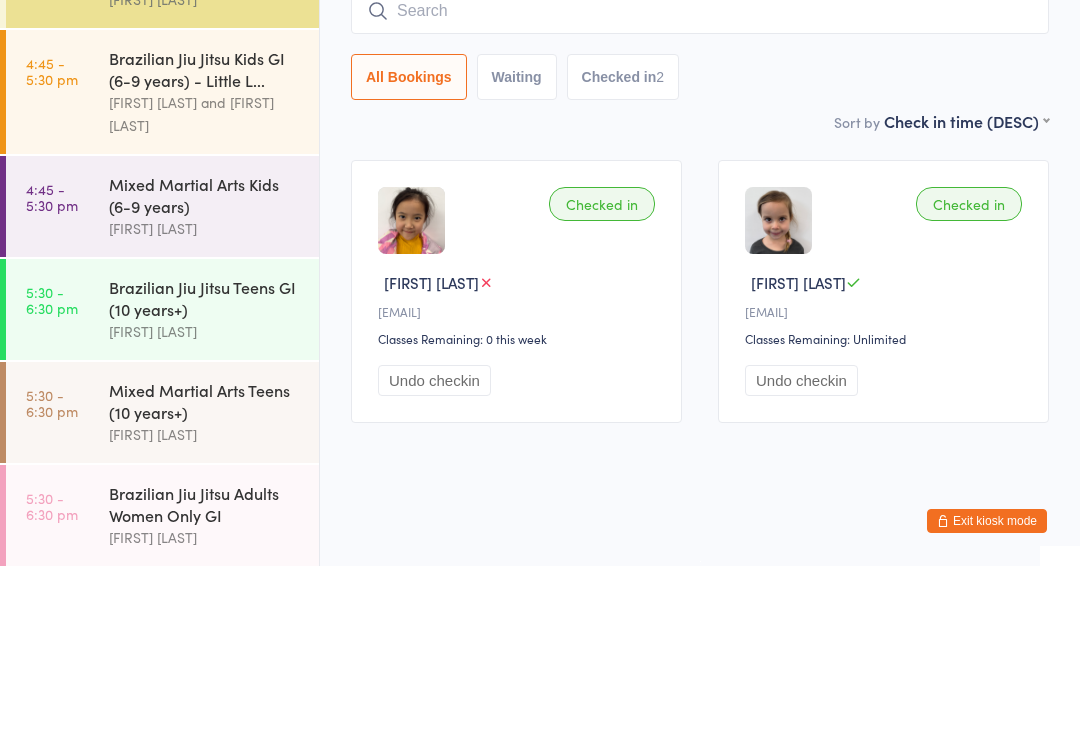 click on "Checked in" at bounding box center [602, 375] 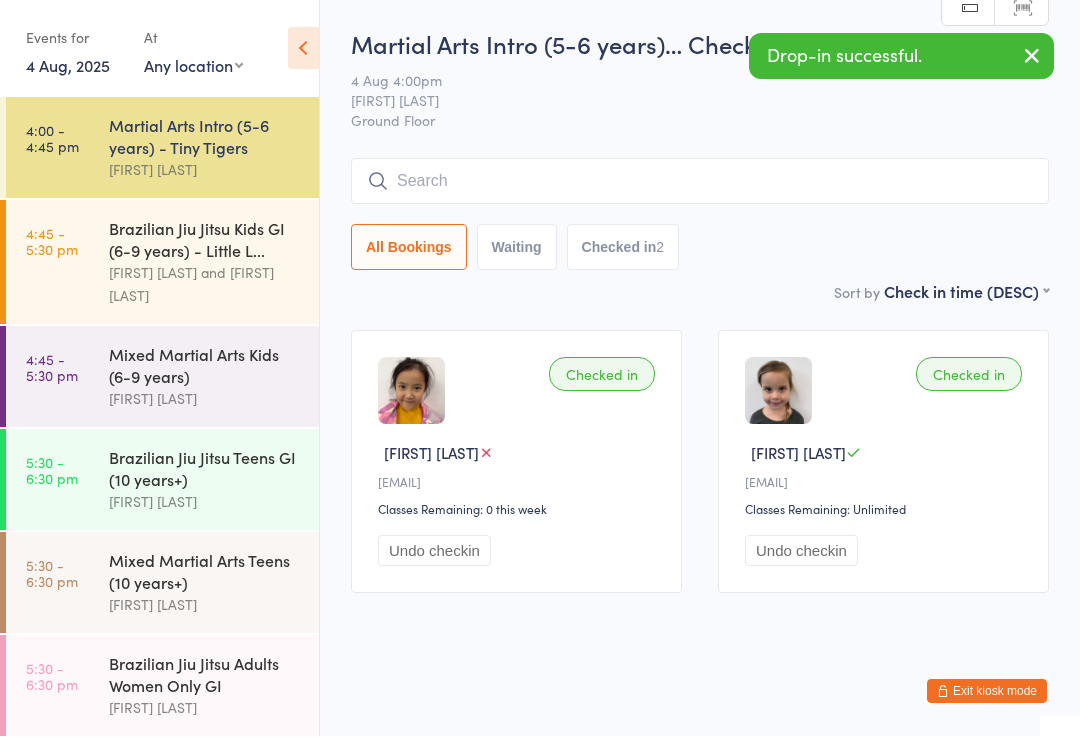 click on "Checked in" at bounding box center [602, 375] 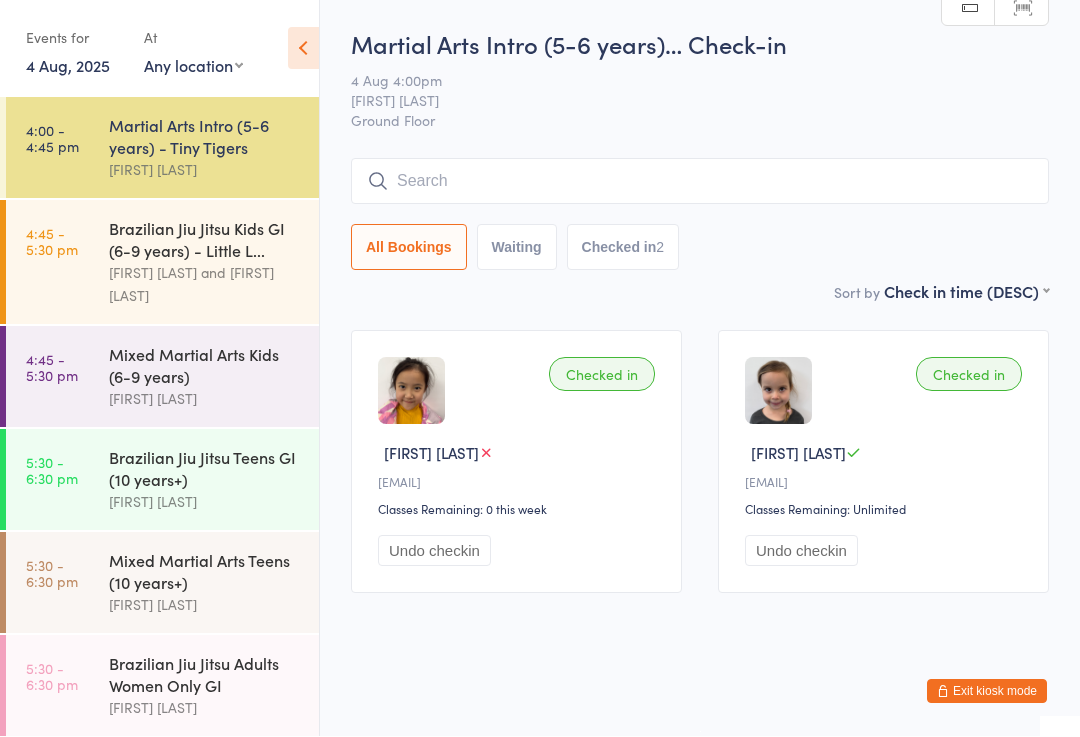 click on "Checked in" at bounding box center (602, 375) 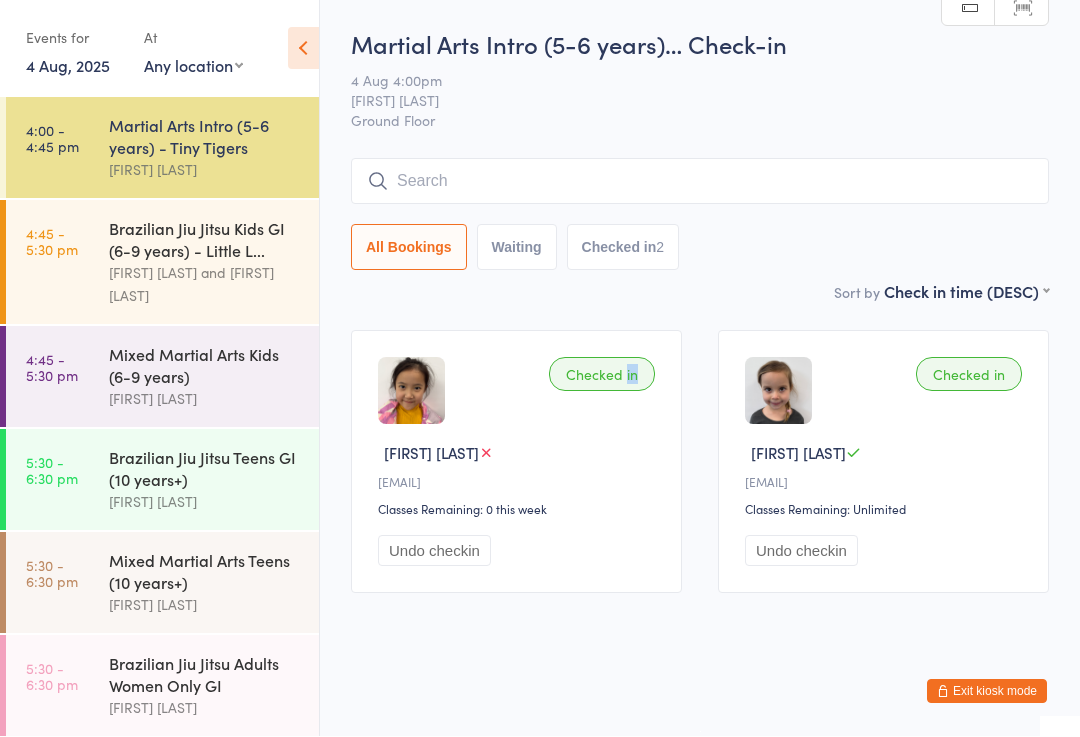 click on "Checked in" at bounding box center [602, 375] 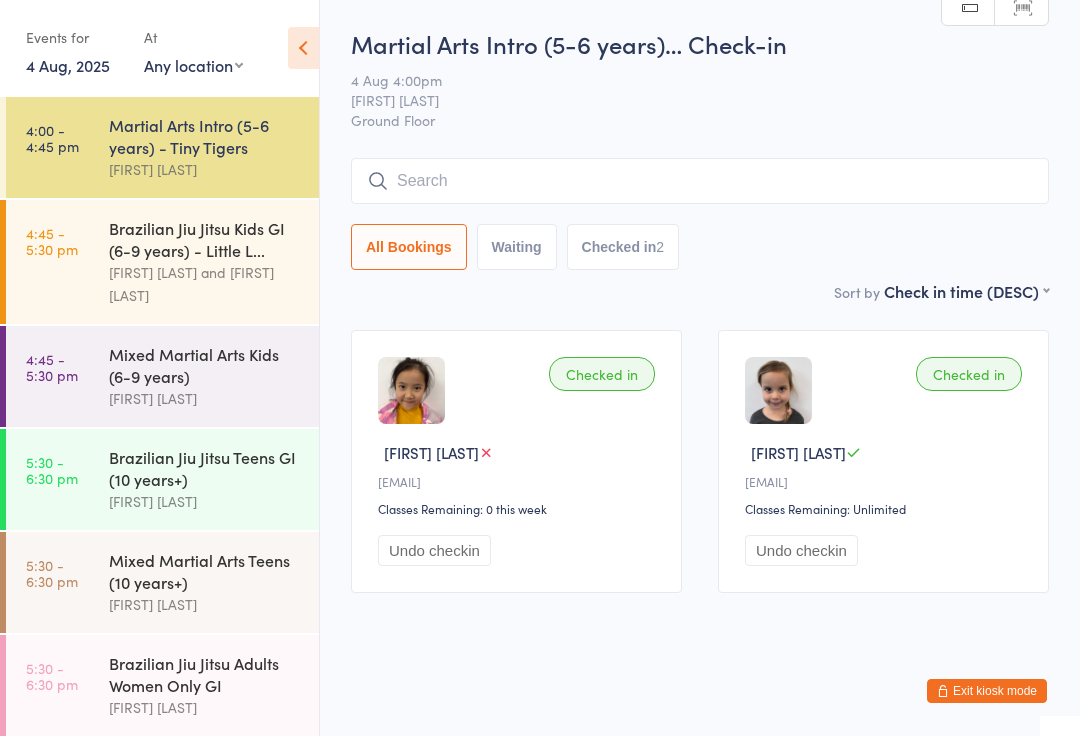 click on "Checked in" at bounding box center [602, 375] 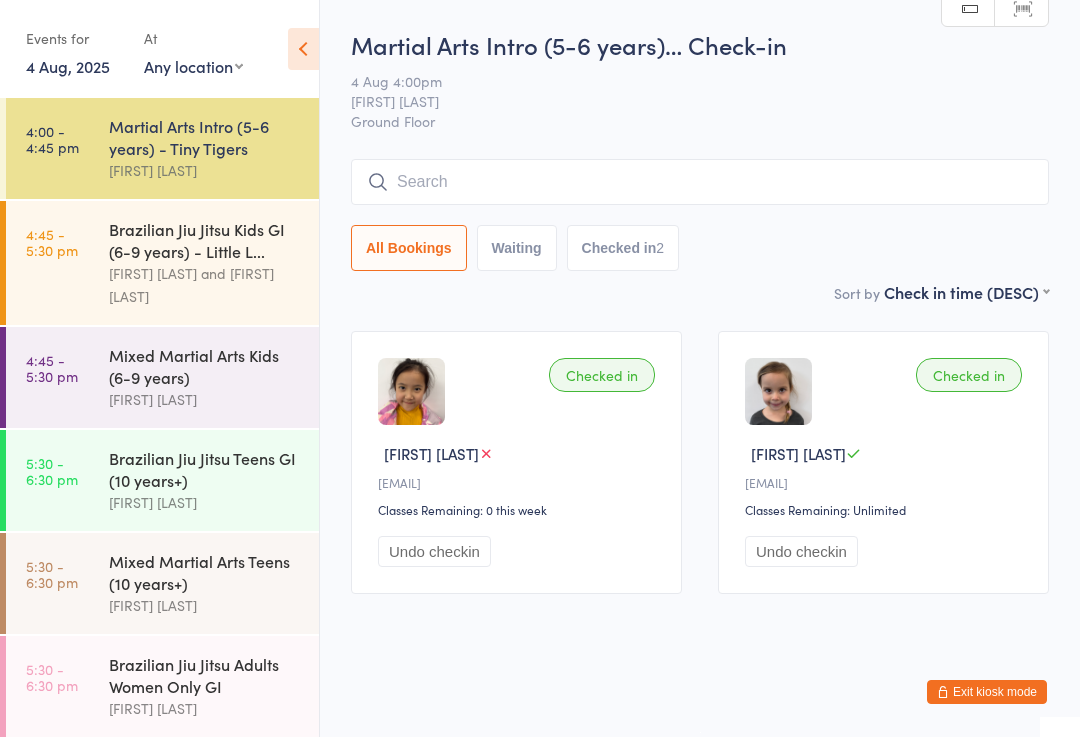 click on "Checked in" at bounding box center [602, 375] 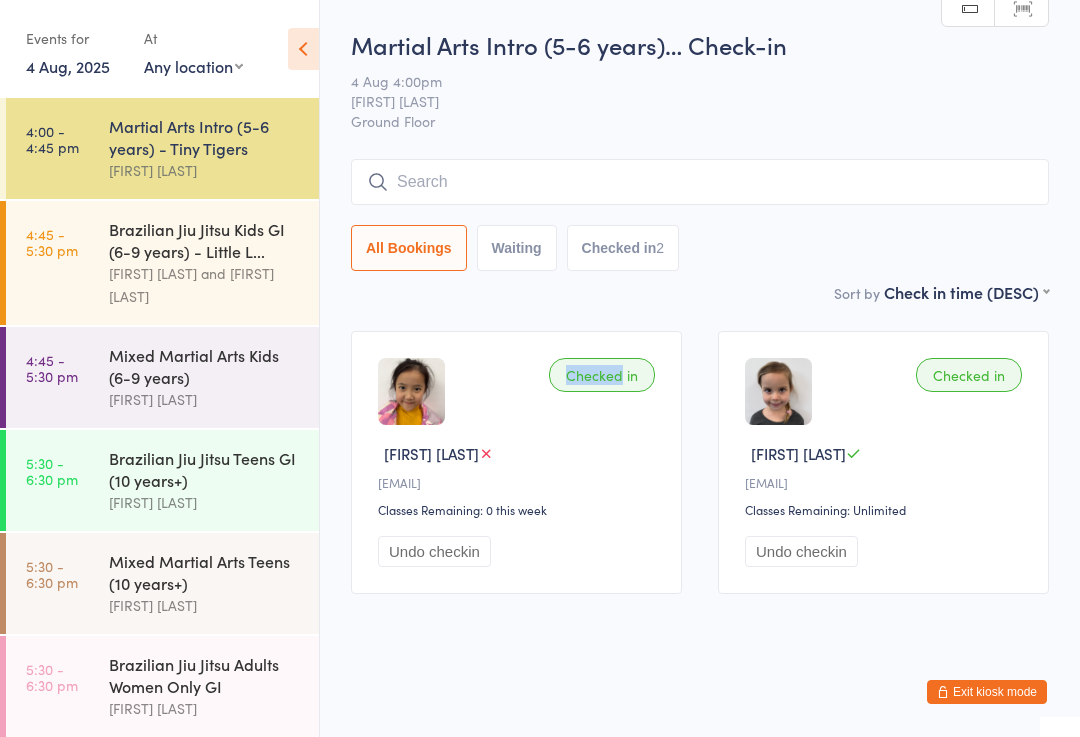 click on "Checked in Esme W  A•••••••••0@hotmail.com Classes Remaining: 0 this week   Undo checkin" at bounding box center [516, 462] 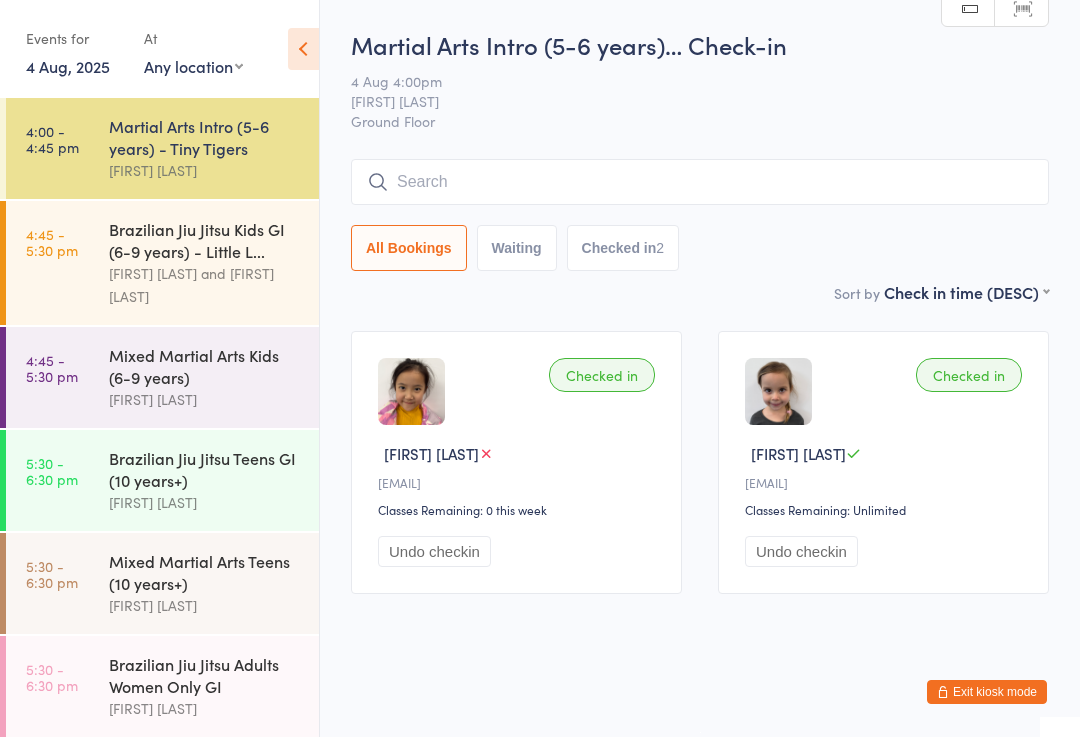 click on "Checked in" at bounding box center (602, 375) 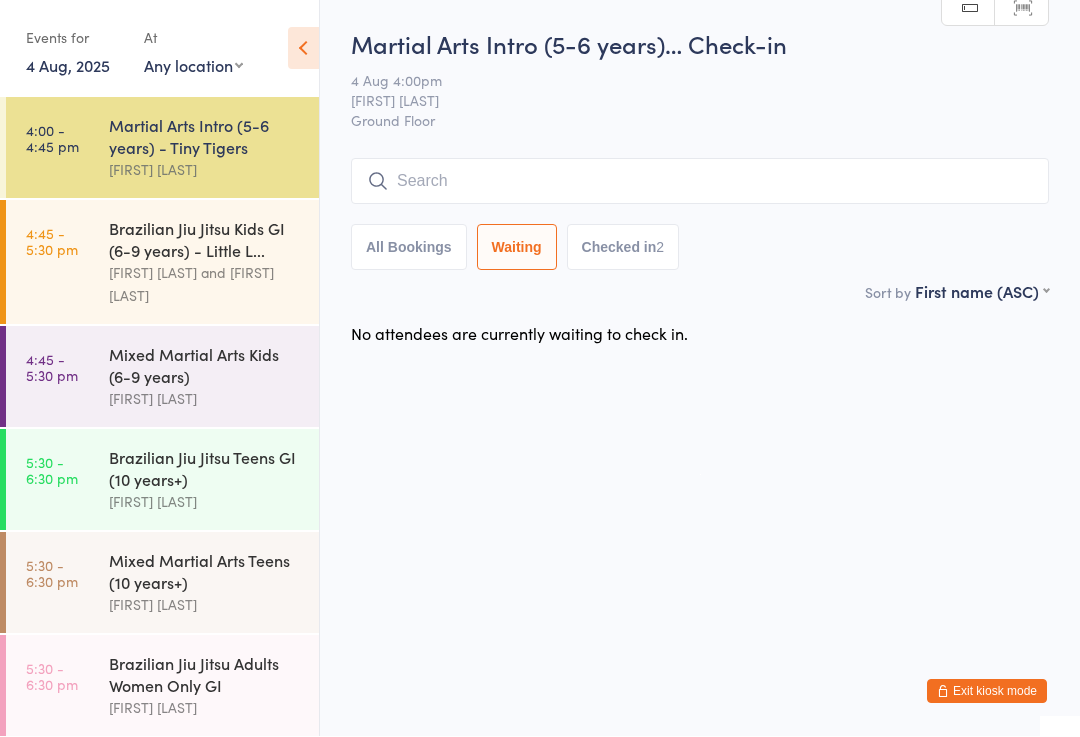 click on "Sort by   First name (ASC) First name (ASC) First name (DESC) Last name (ASC) Last name (DESC) Rank (ASC) Rank (DESC)" at bounding box center (700, 292) 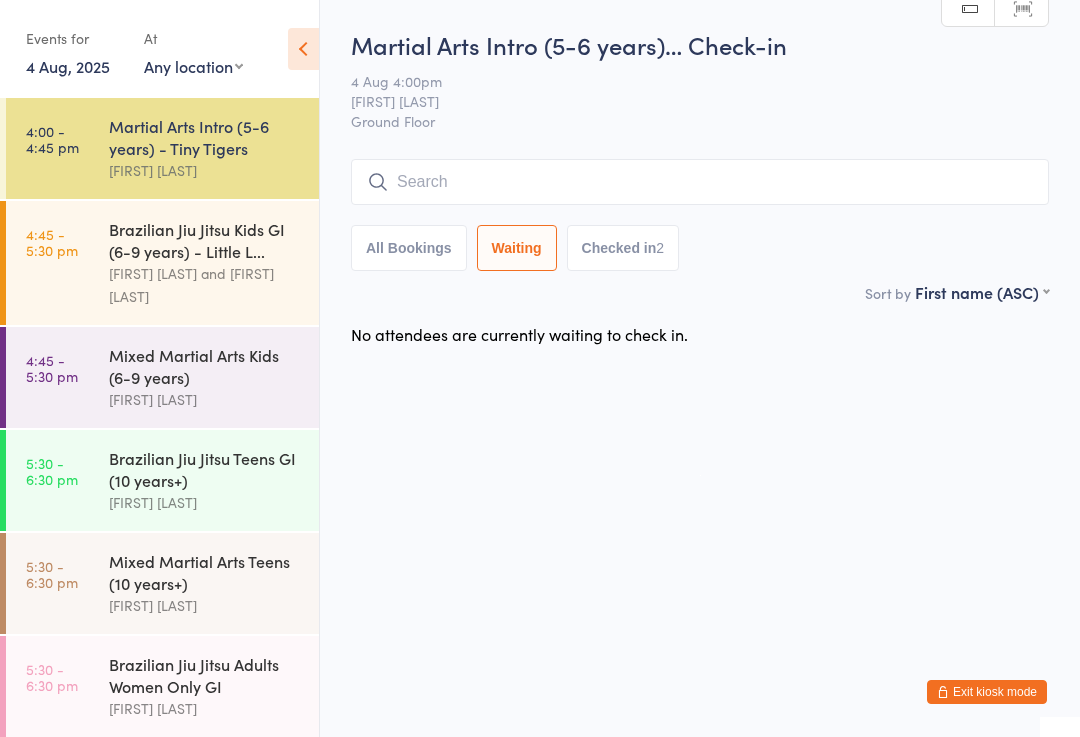 select on "5" 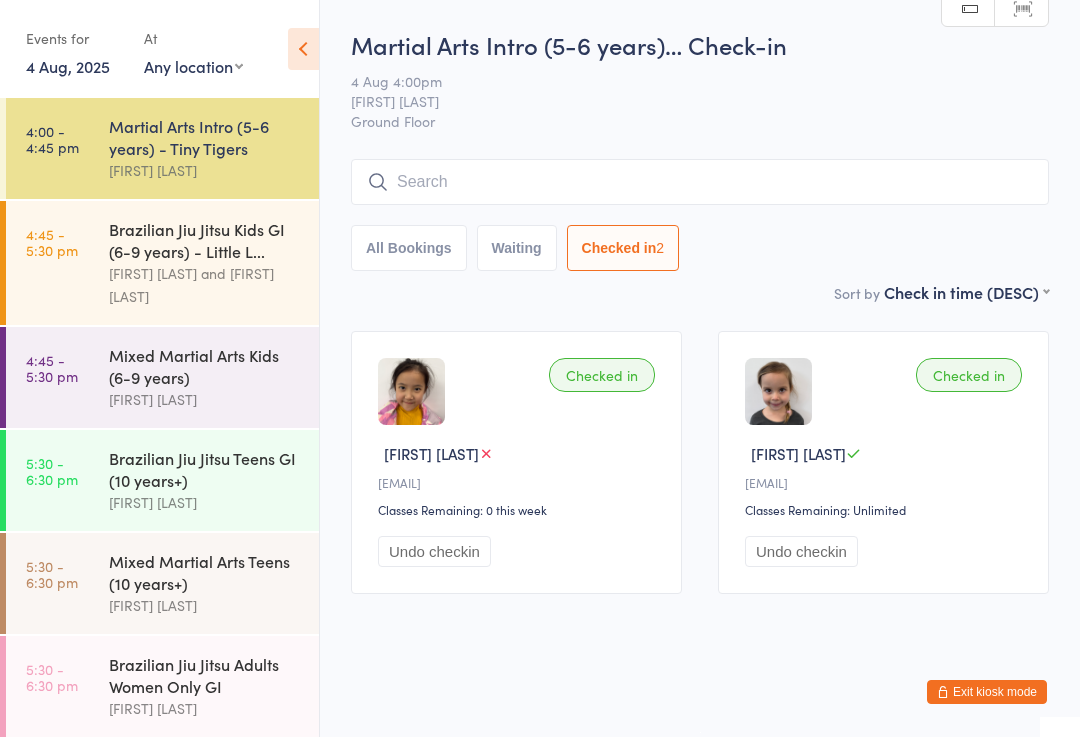 click on "Brazilian Jiu Jitsu Kids GI (6-9 years) - Little L..." at bounding box center [205, 240] 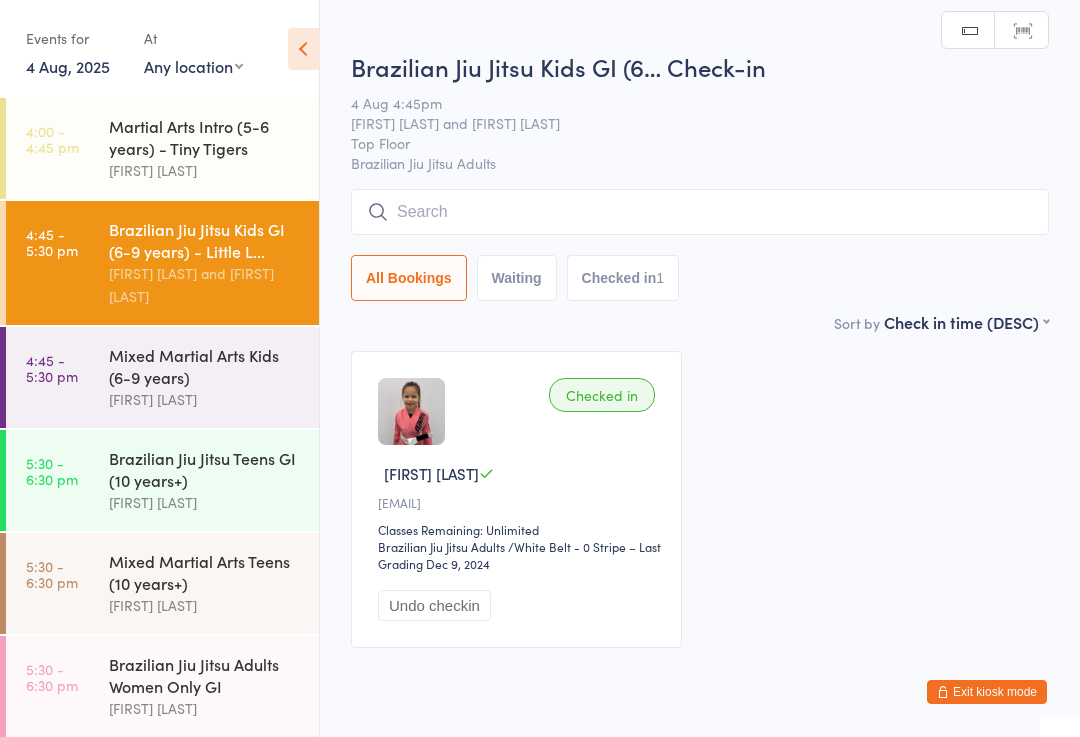 click on "Martial Arts Intro (5-6 years) - Tiny Tigers" at bounding box center (205, 137) 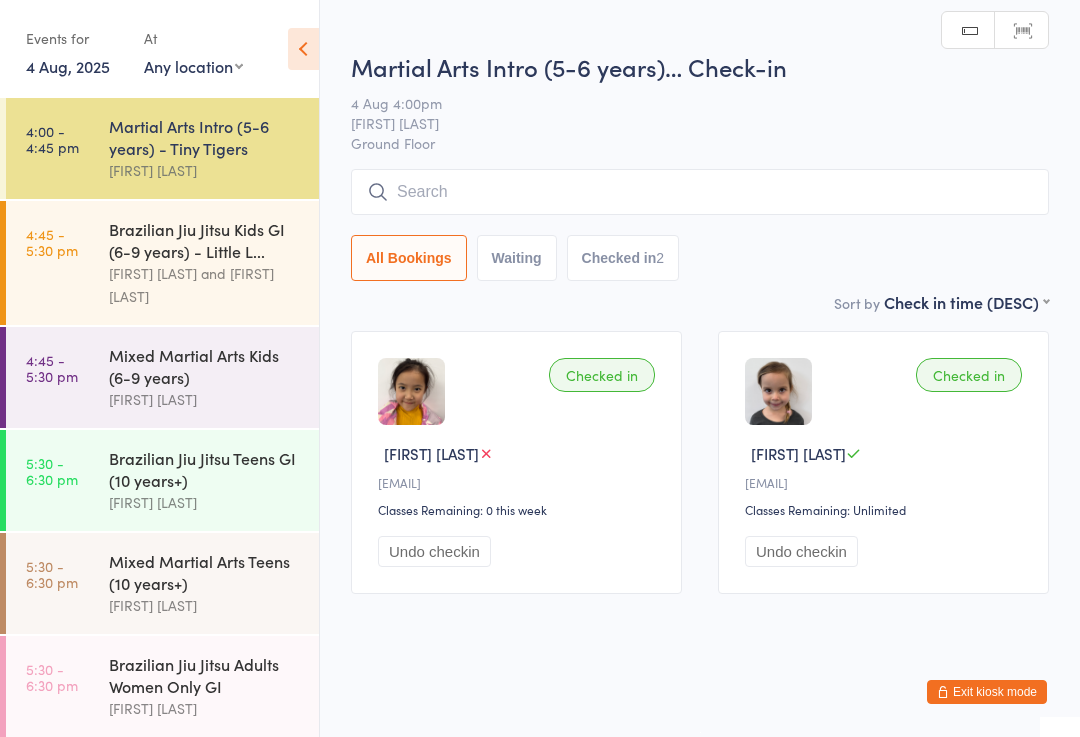 click on "[NAME] and [NAME]" at bounding box center (205, 285) 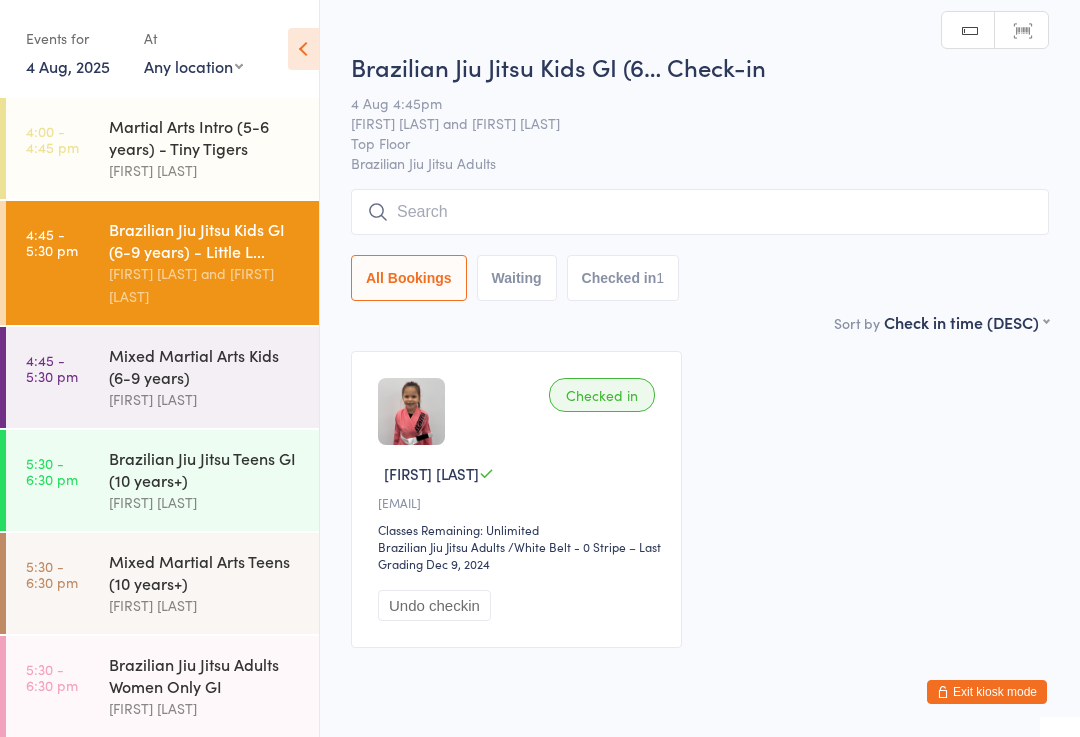 scroll, scrollTop: 0, scrollLeft: 0, axis: both 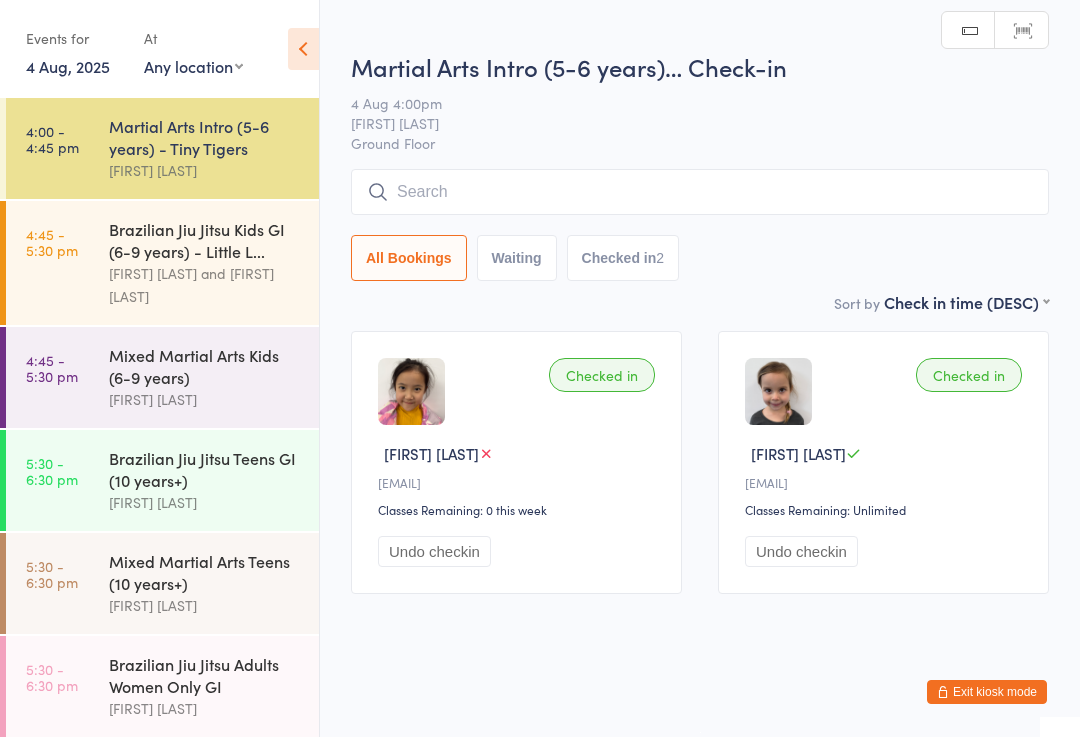 click on "Exit kiosk mode" at bounding box center [987, 692] 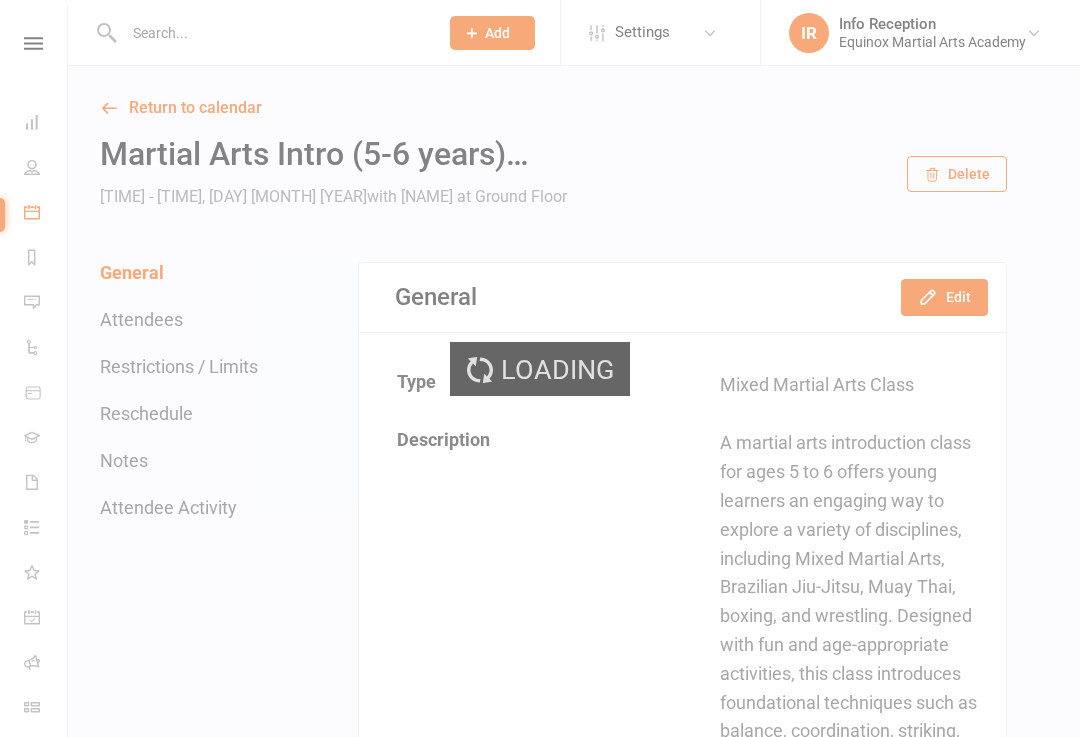 scroll, scrollTop: 0, scrollLeft: 0, axis: both 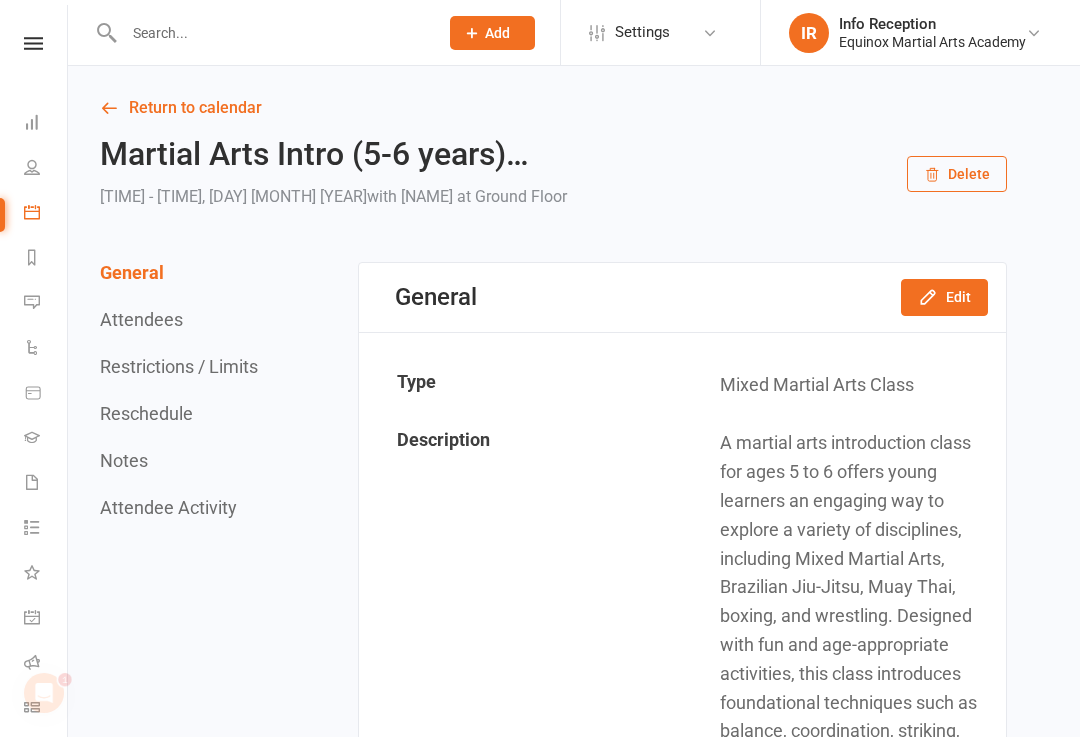 click on "Return to calendar" at bounding box center (553, 108) 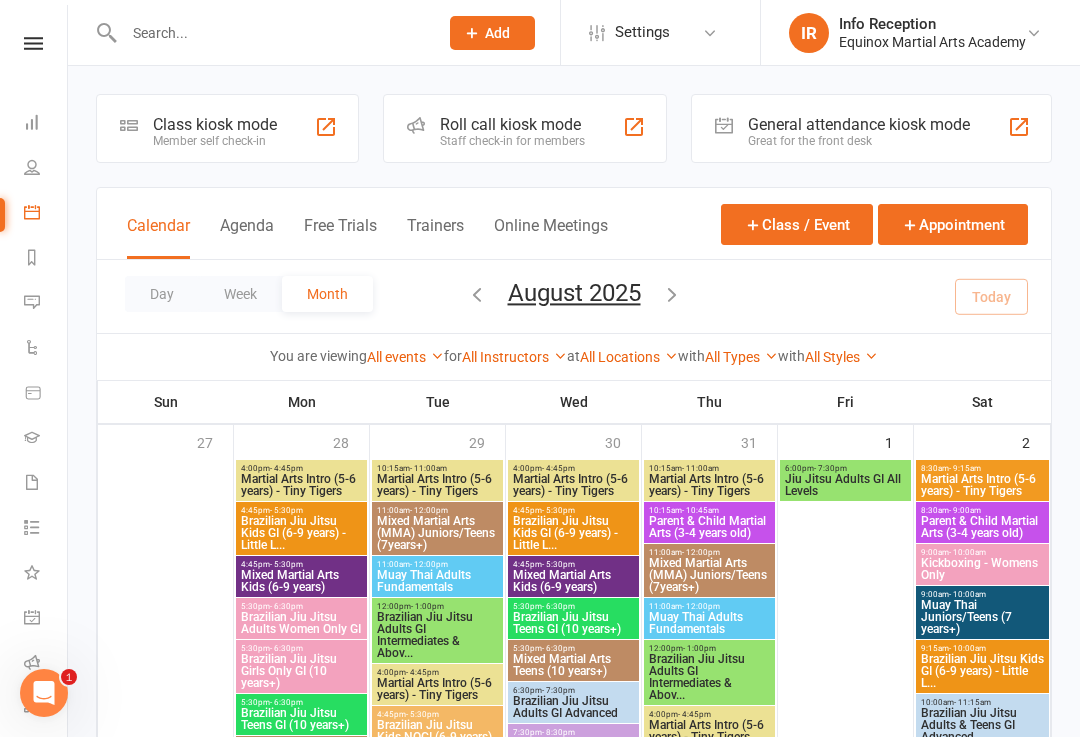 click on "People" at bounding box center [46, 169] 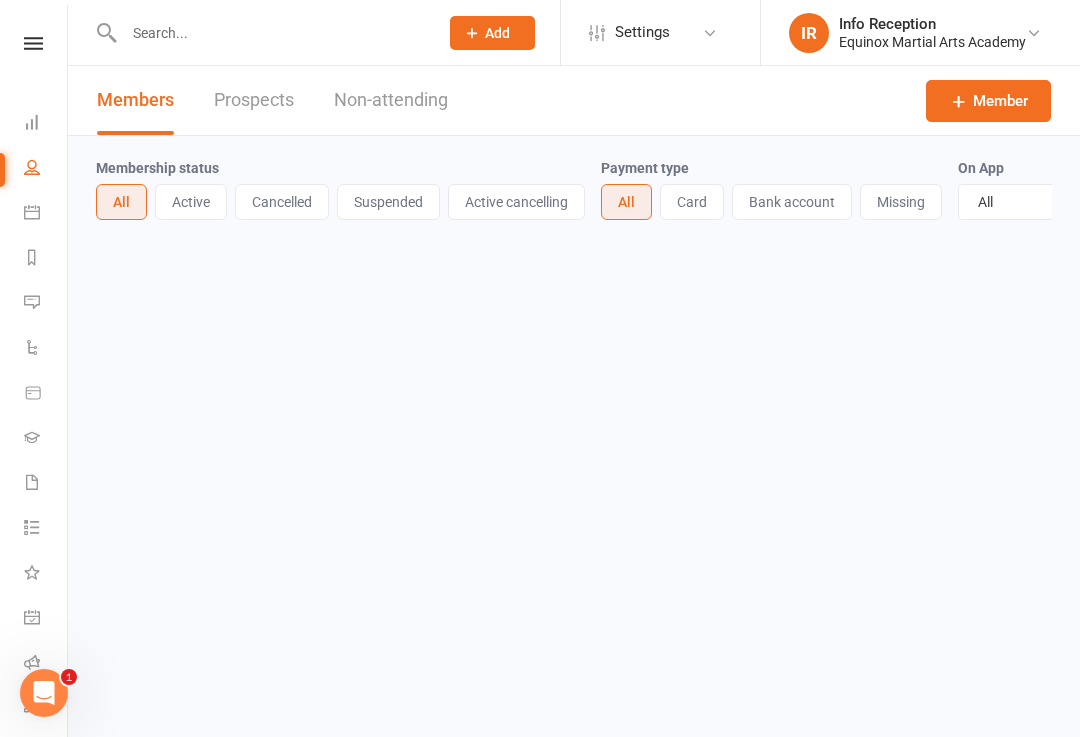 select on "100" 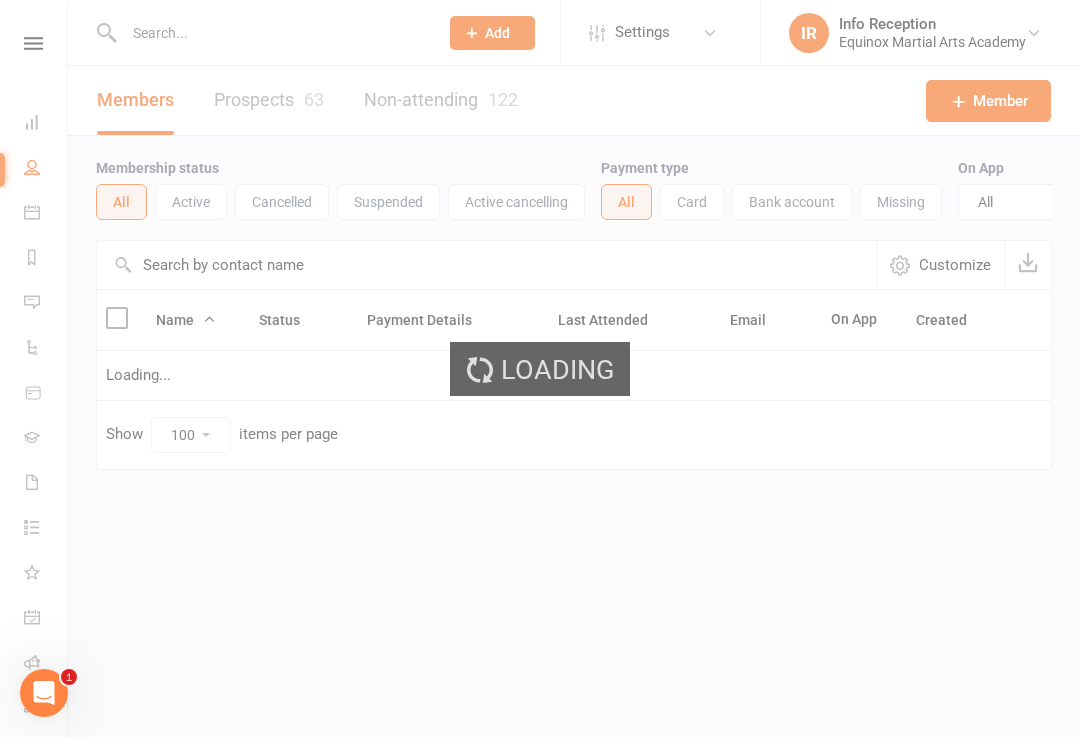 click on "Loading" at bounding box center [540, 368] 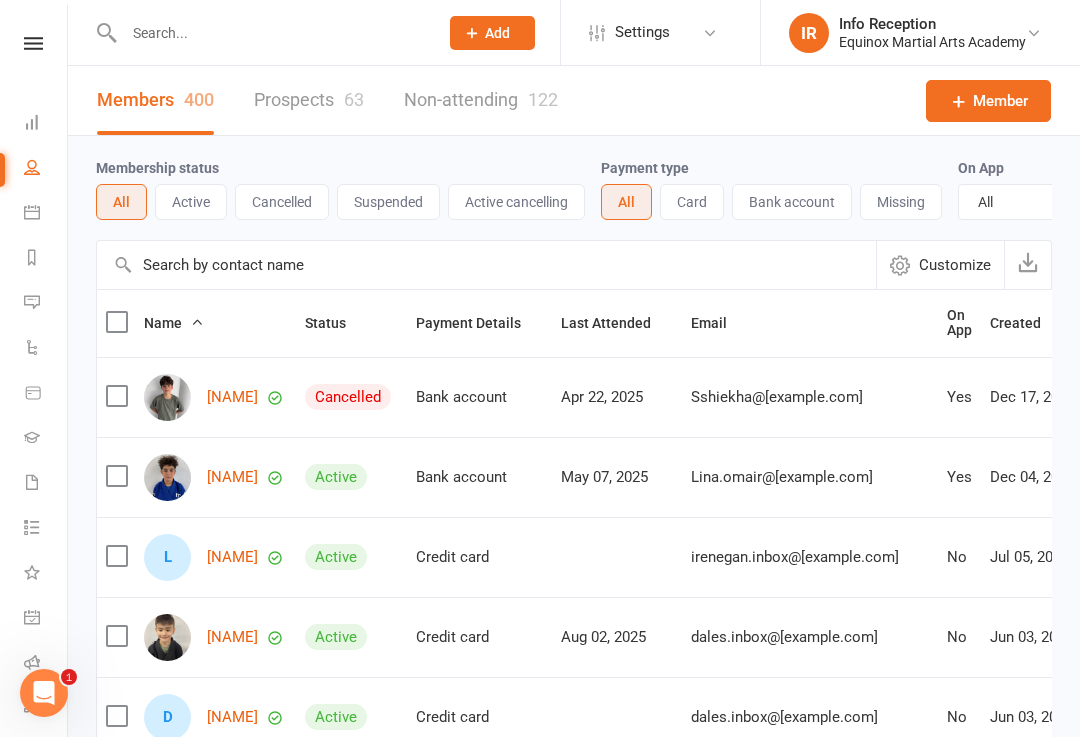 click at bounding box center (33, 43) 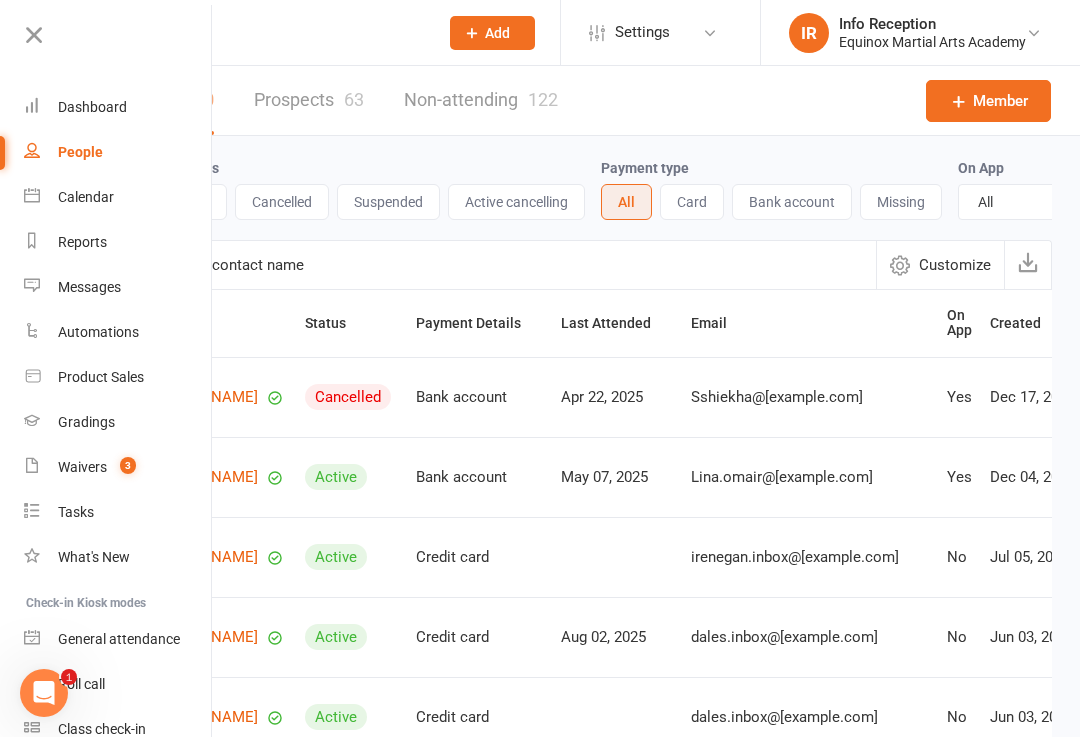 click on "Dashboard" at bounding box center [118, 107] 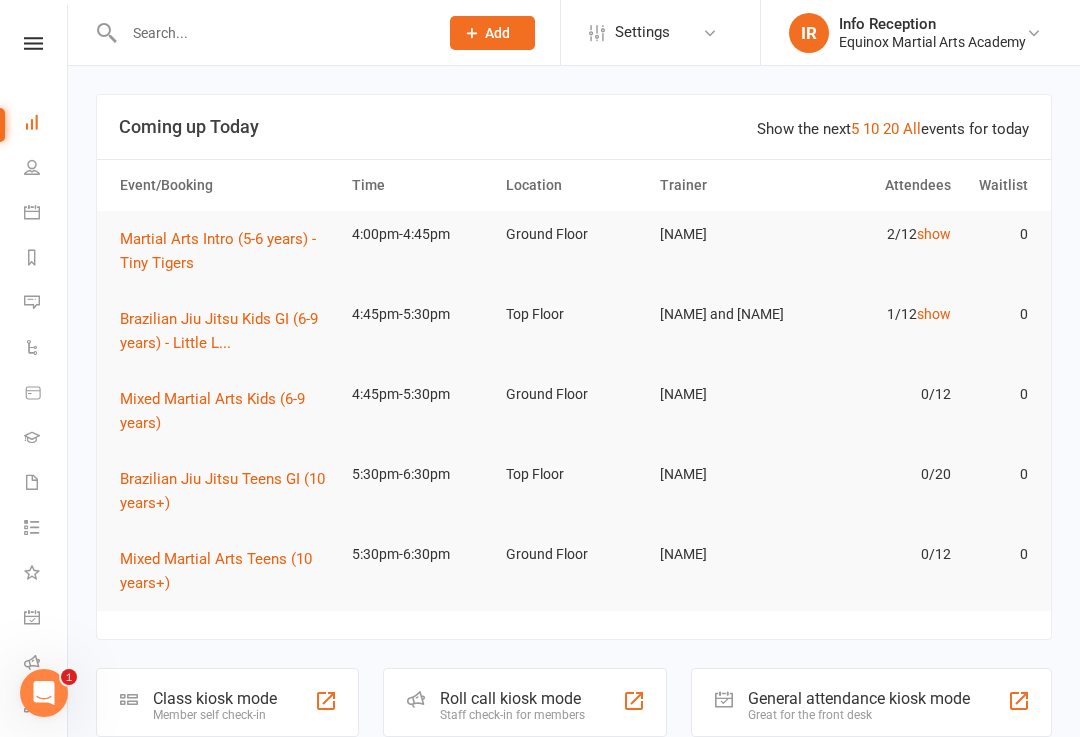 click on "Class kiosk mode Member self check-in" 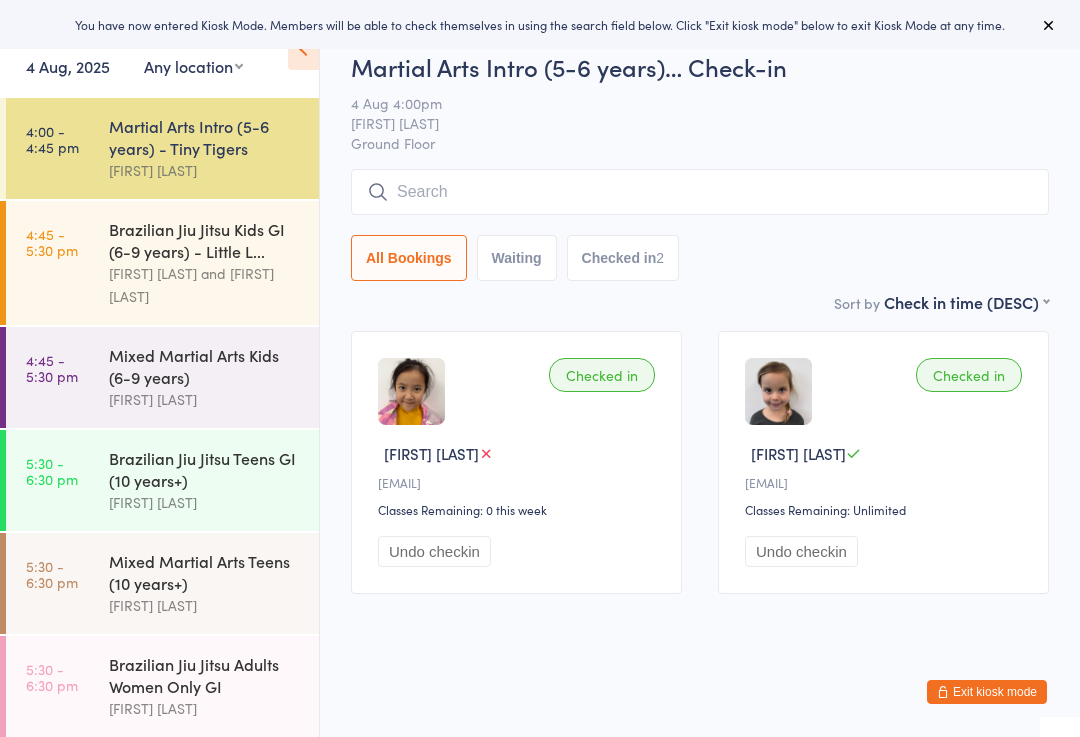 scroll, scrollTop: 0, scrollLeft: 0, axis: both 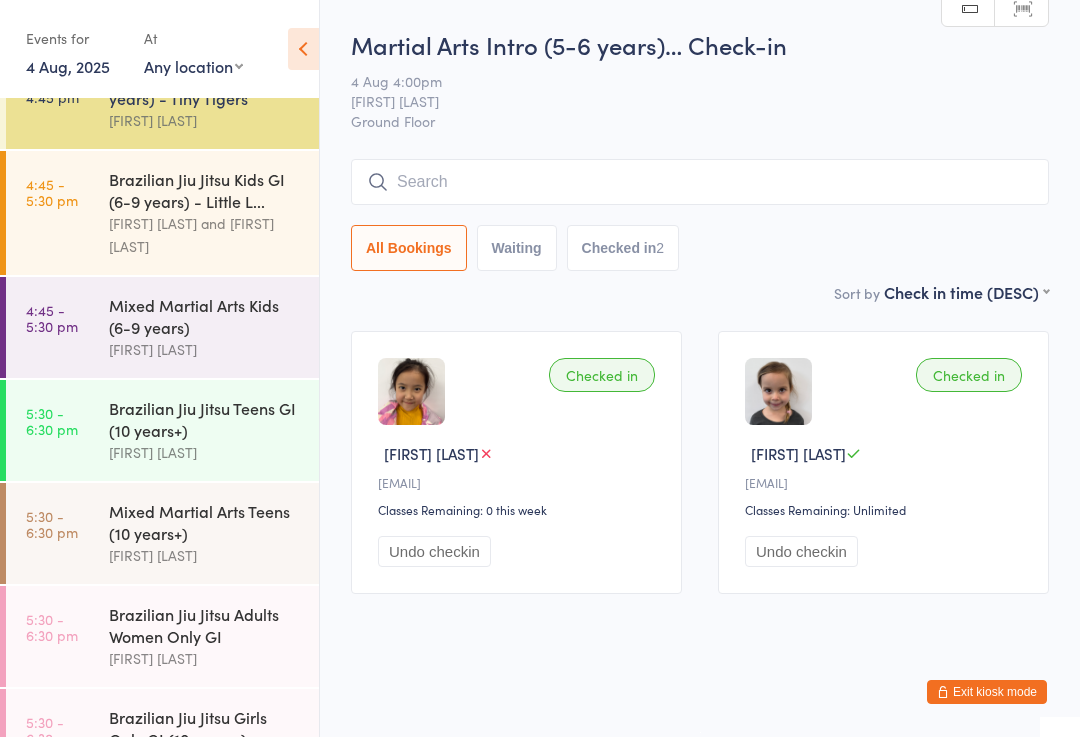 click on "[FIRST] [LAST]" at bounding box center (205, 658) 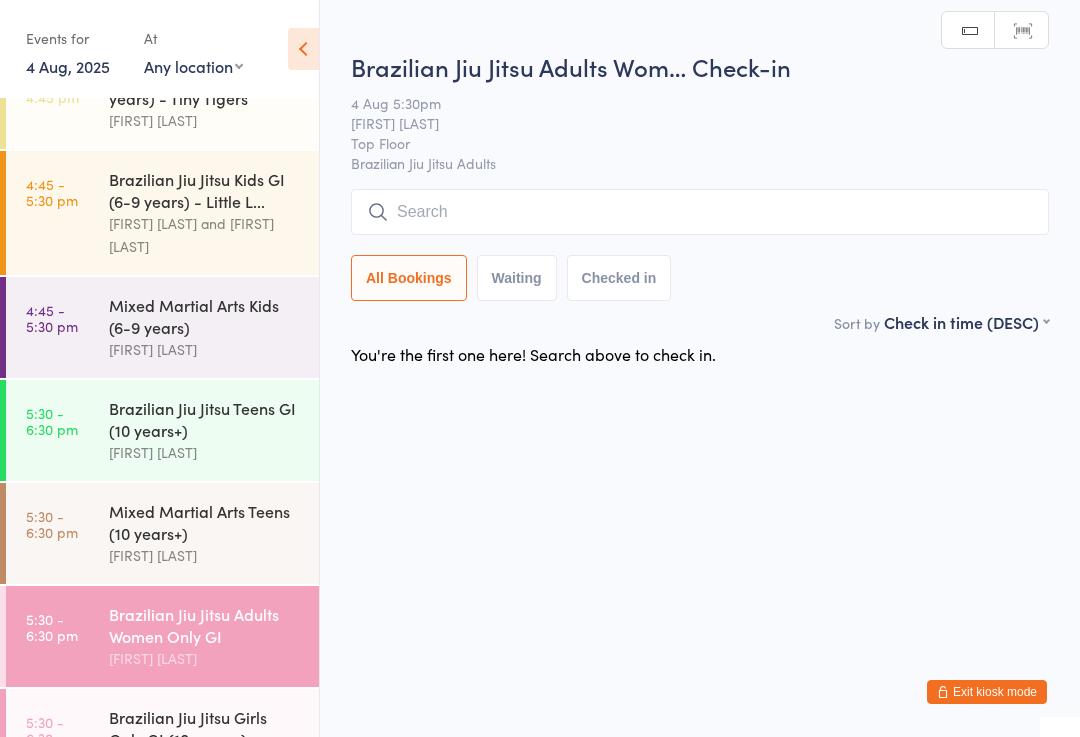 click at bounding box center (700, 212) 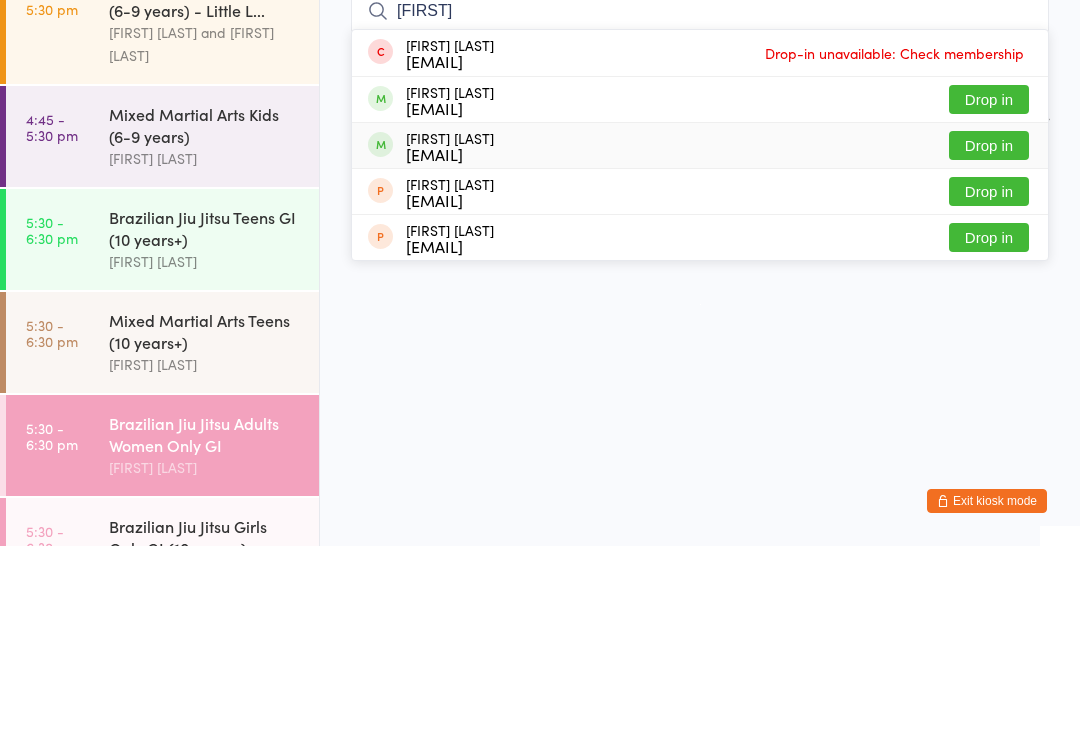 type on "[FIRST]" 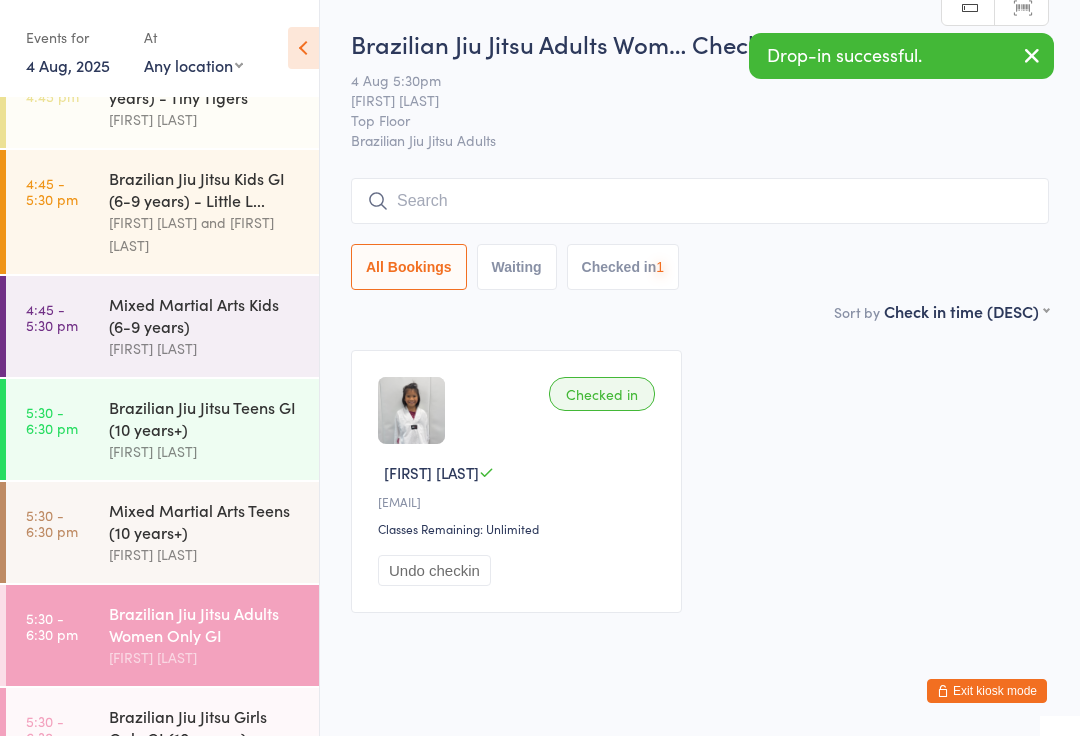 scroll, scrollTop: 1, scrollLeft: 0, axis: vertical 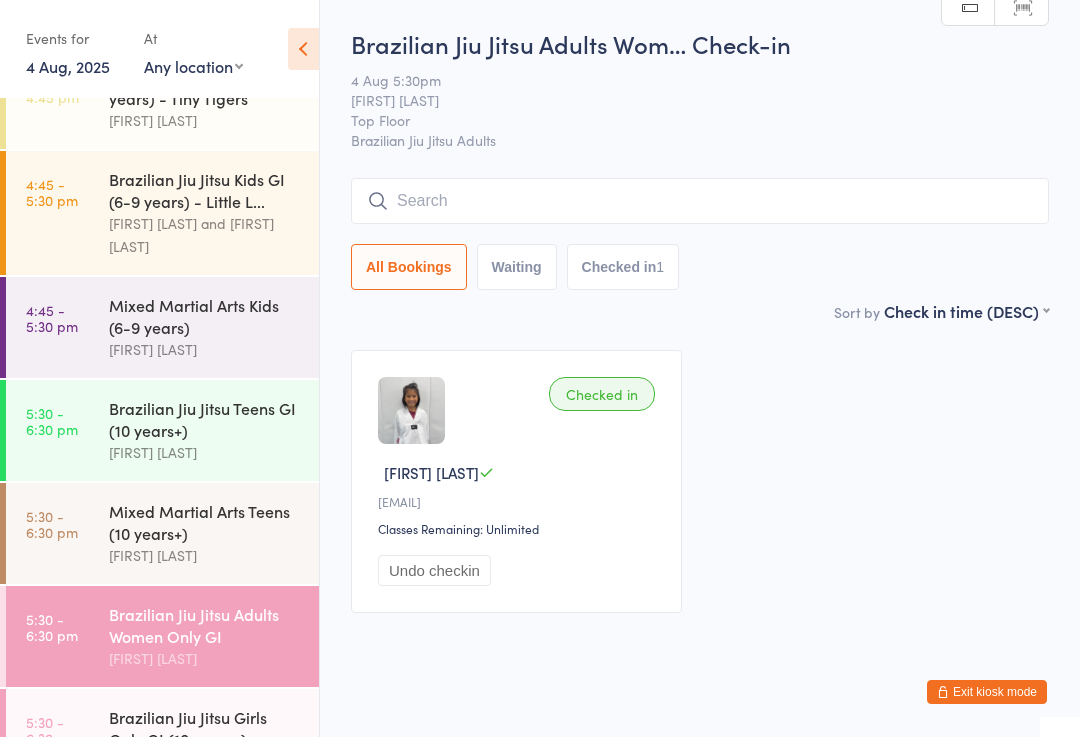 click on "Brazilian Jiu Jitsu Kids GI (6-9 years) - Little L..." at bounding box center (205, 190) 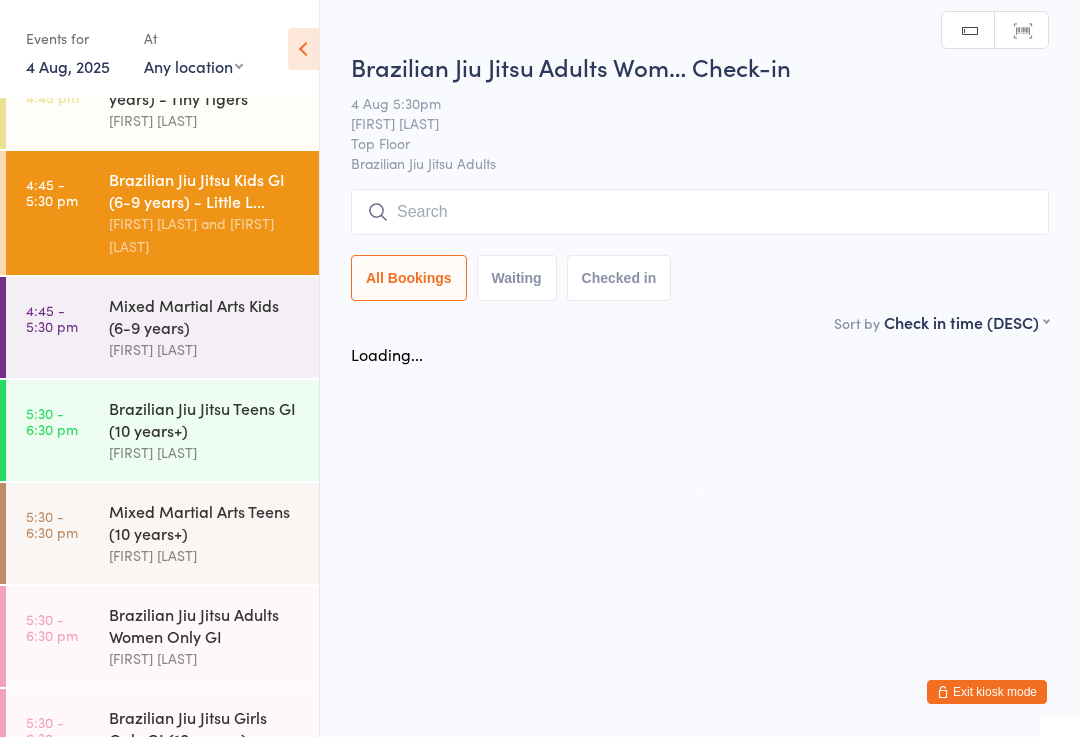 scroll, scrollTop: 0, scrollLeft: 0, axis: both 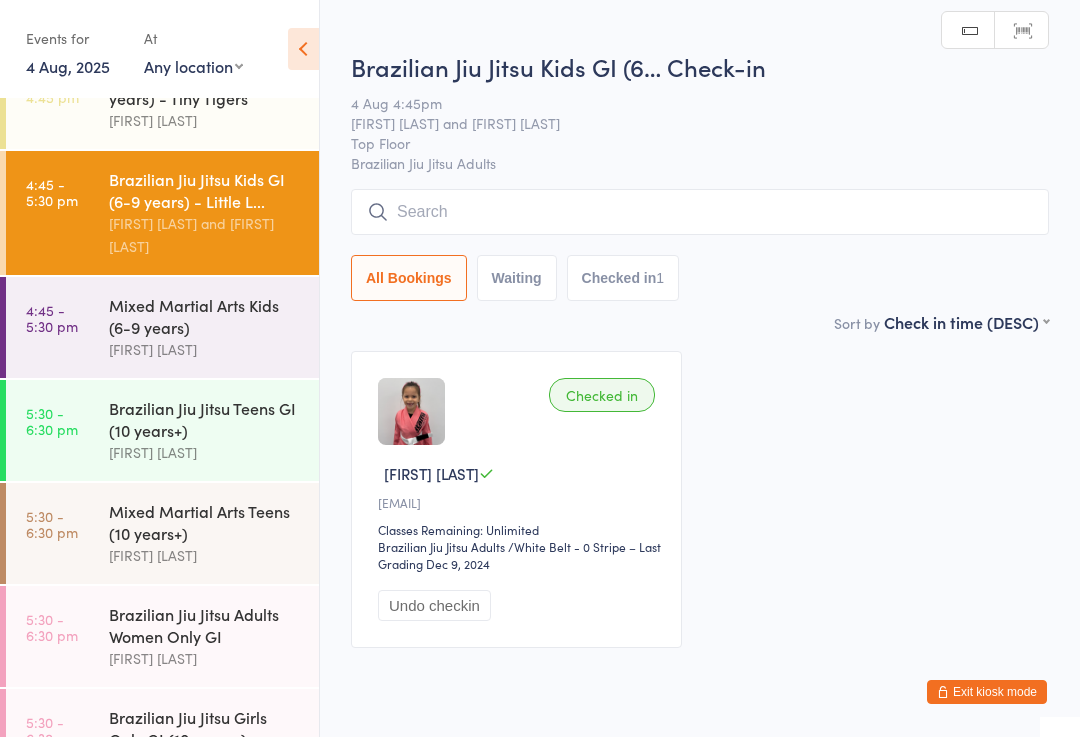 click at bounding box center [700, 212] 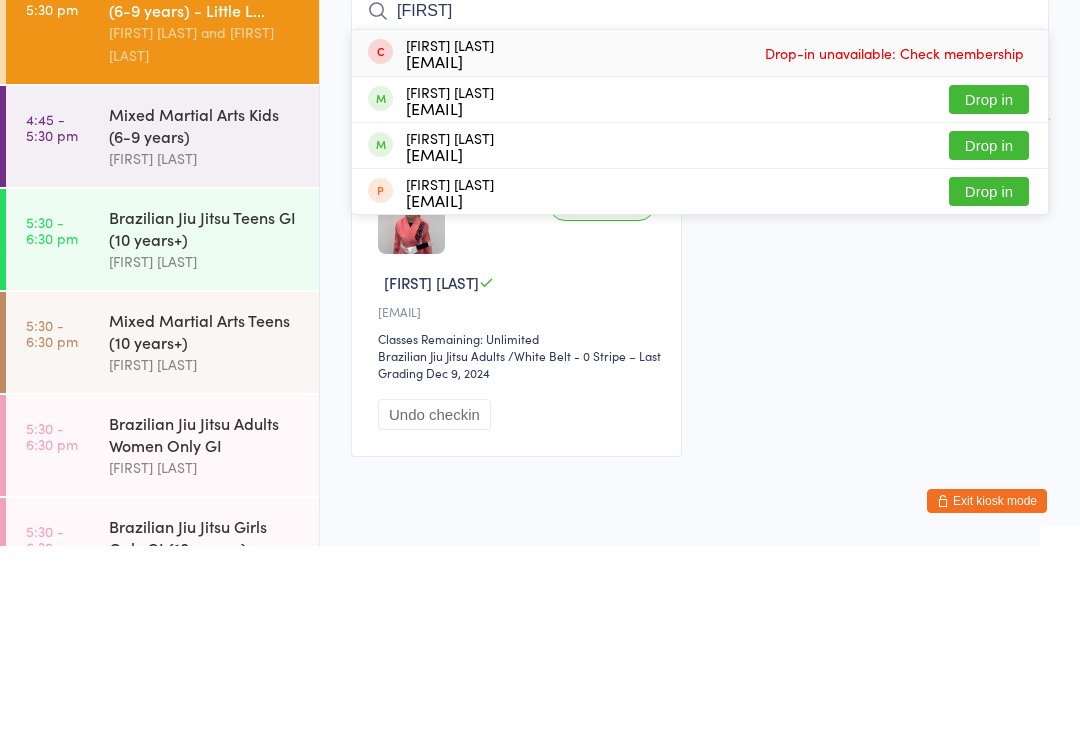 type on "[FIRST]" 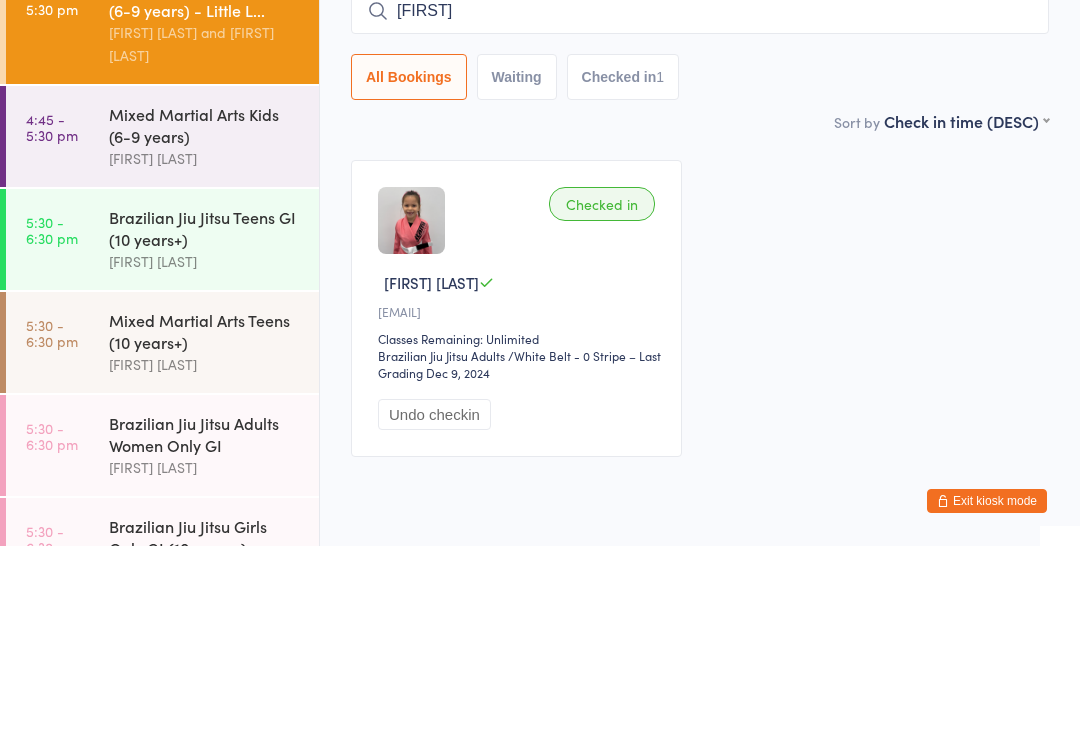 type 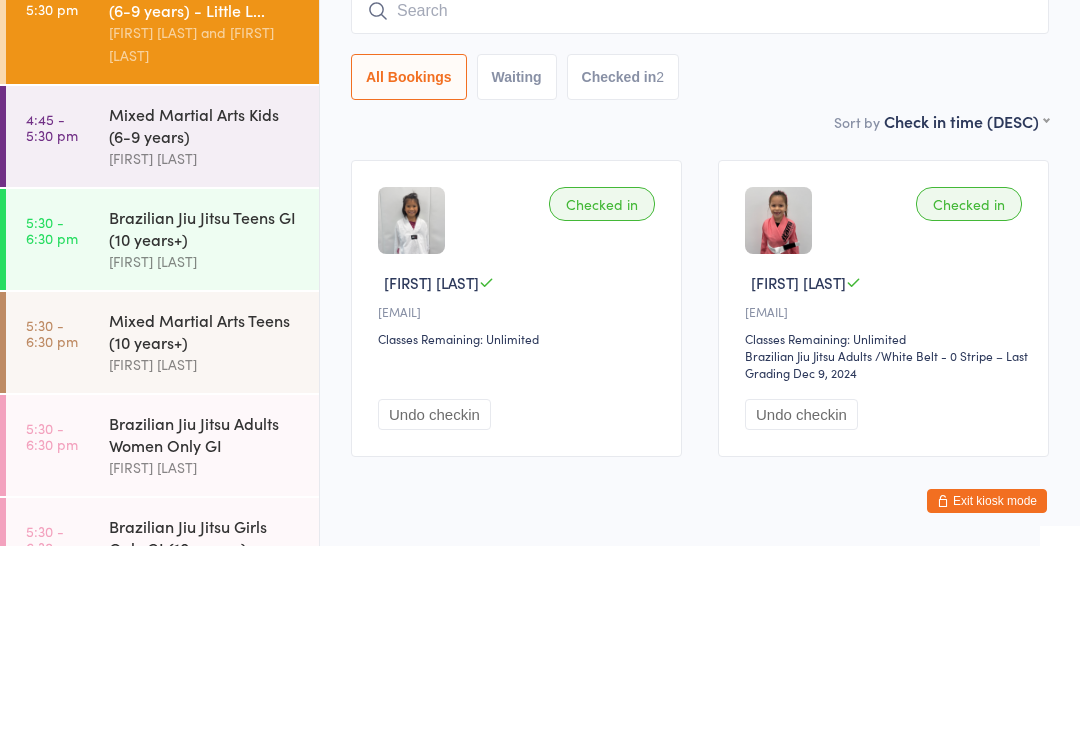 click on "All Bookings Waiting  Checked in  2" at bounding box center [700, 268] 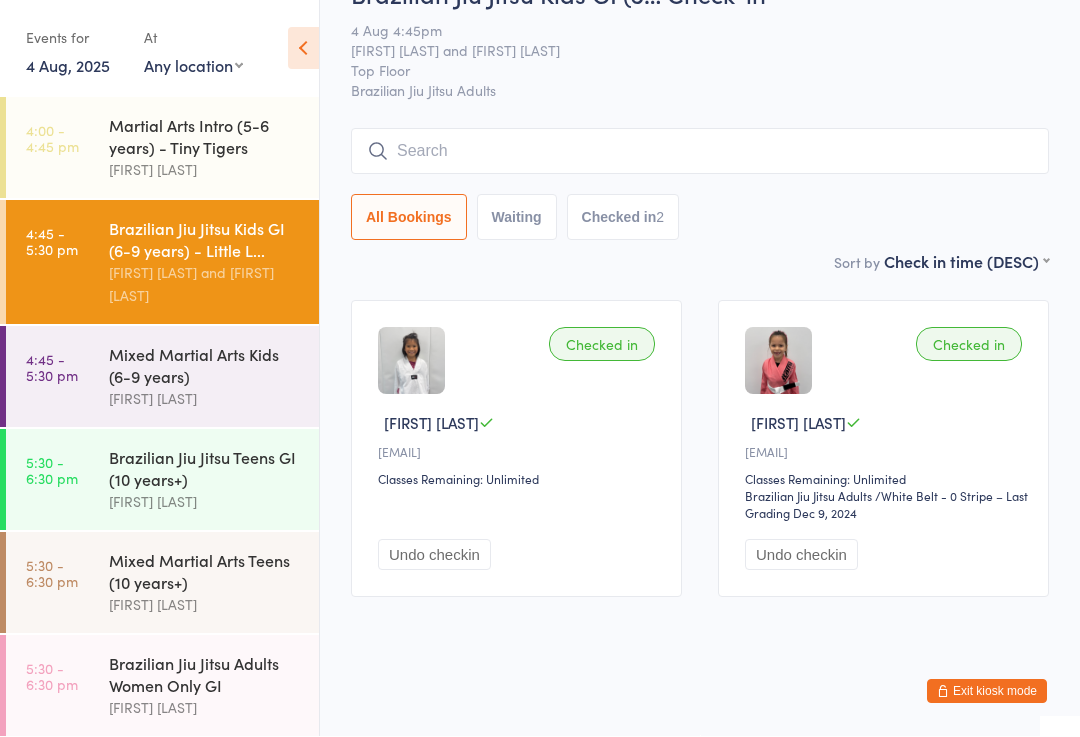 scroll, scrollTop: 58, scrollLeft: 0, axis: vertical 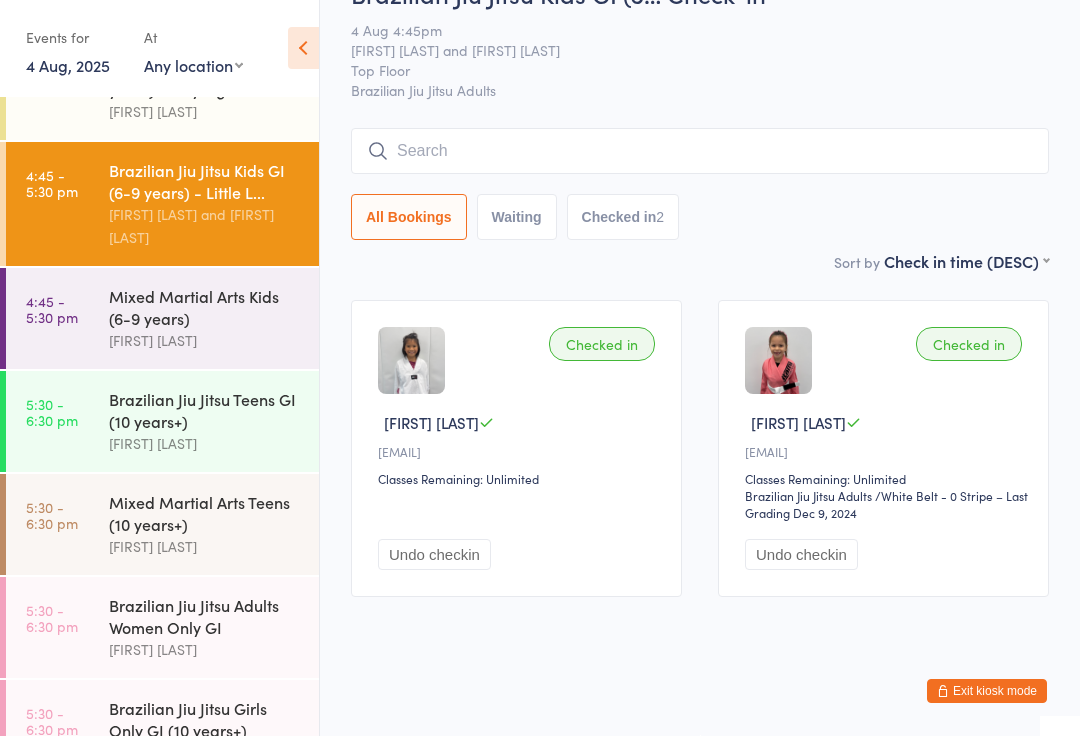 click on "[NAME]" at bounding box center [205, 444] 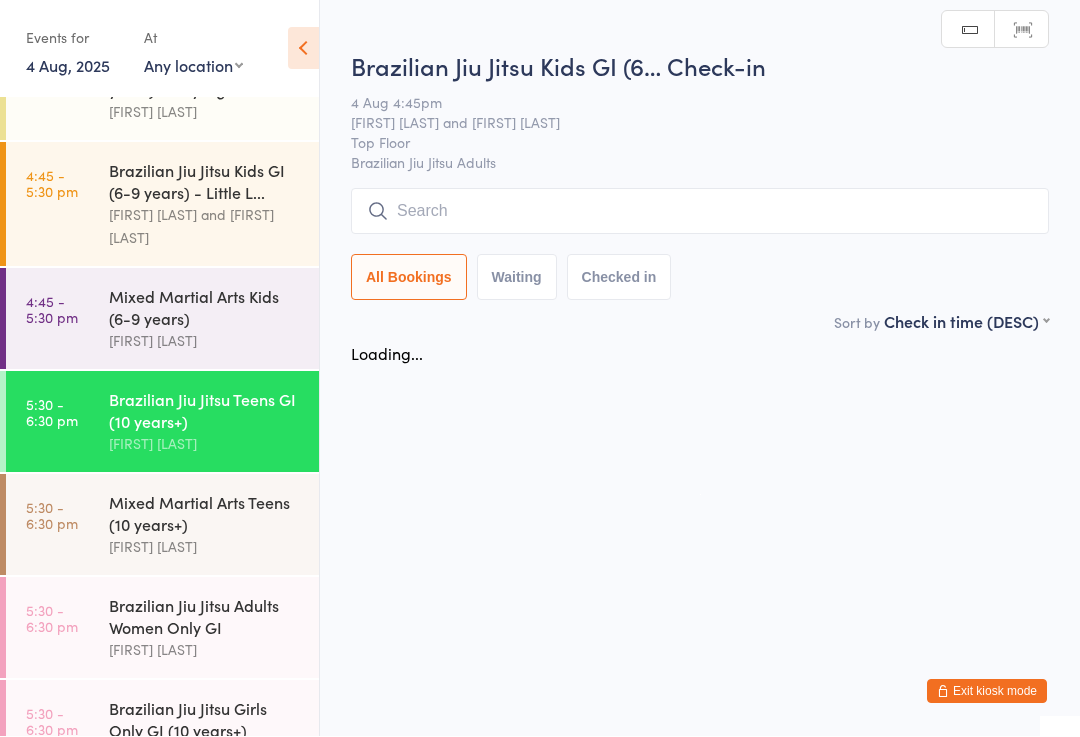 scroll, scrollTop: 0, scrollLeft: 0, axis: both 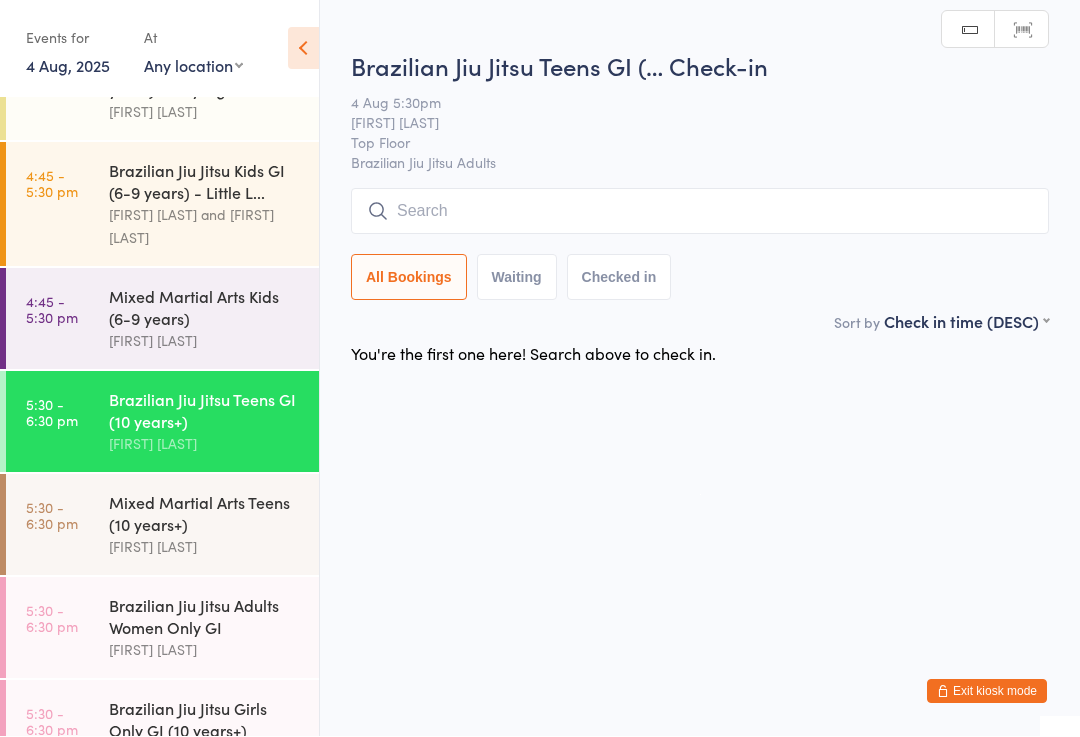 click at bounding box center (700, 212) 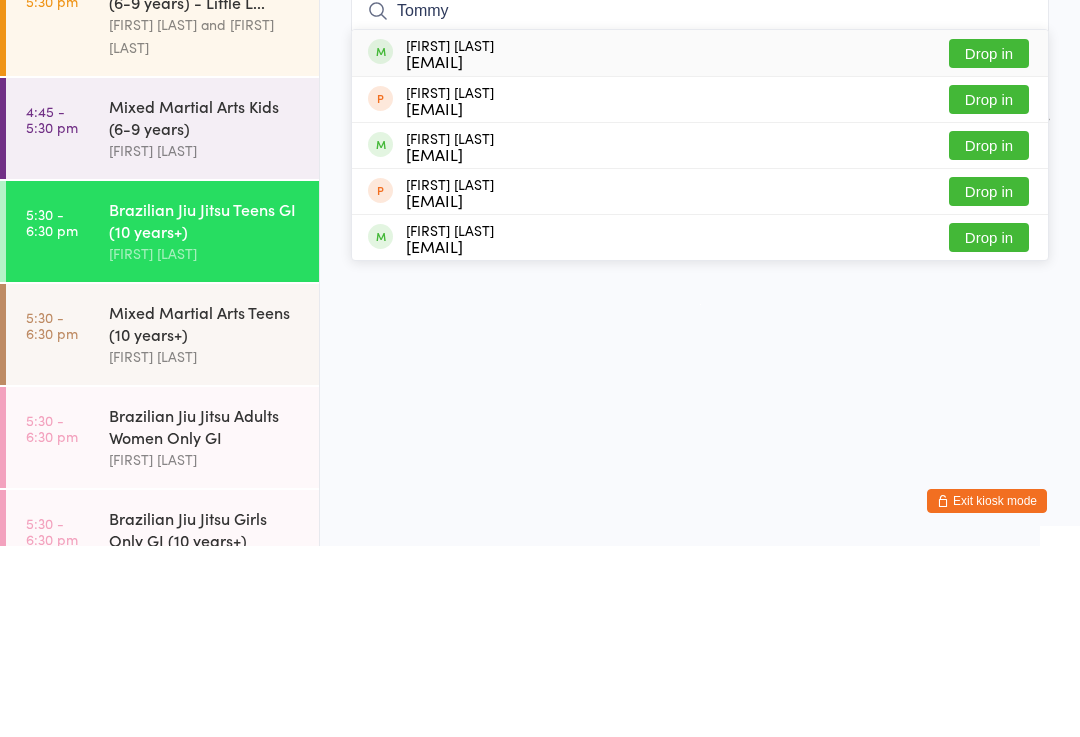 type on "Tommy" 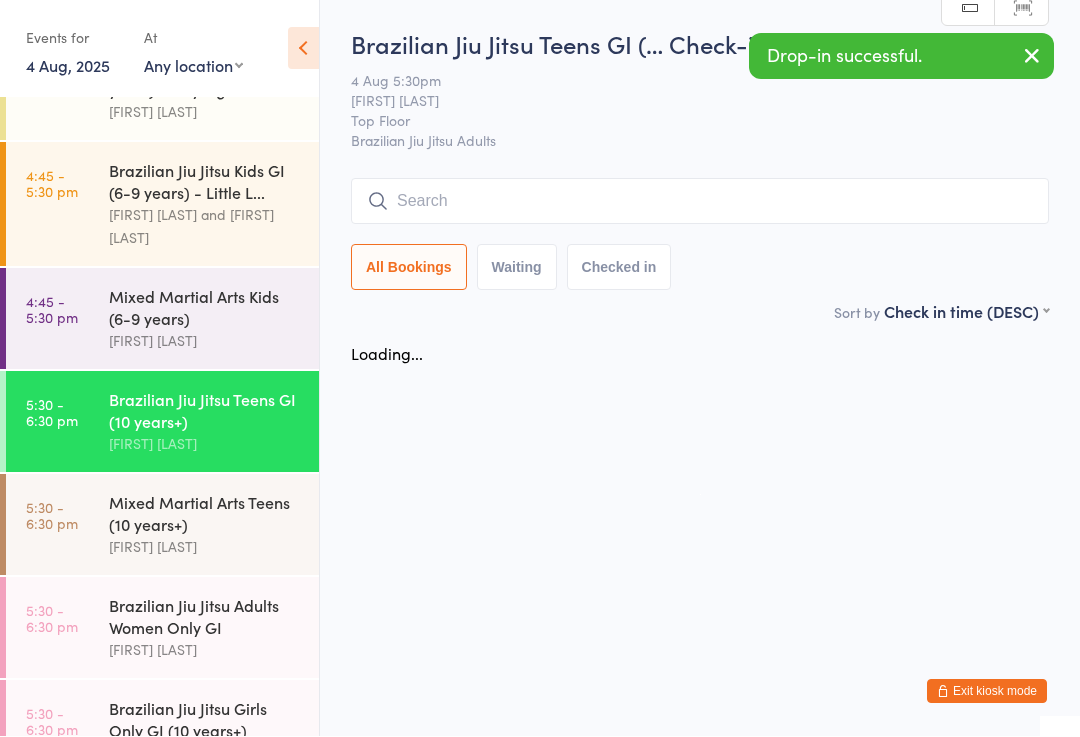 scroll, scrollTop: 1, scrollLeft: 0, axis: vertical 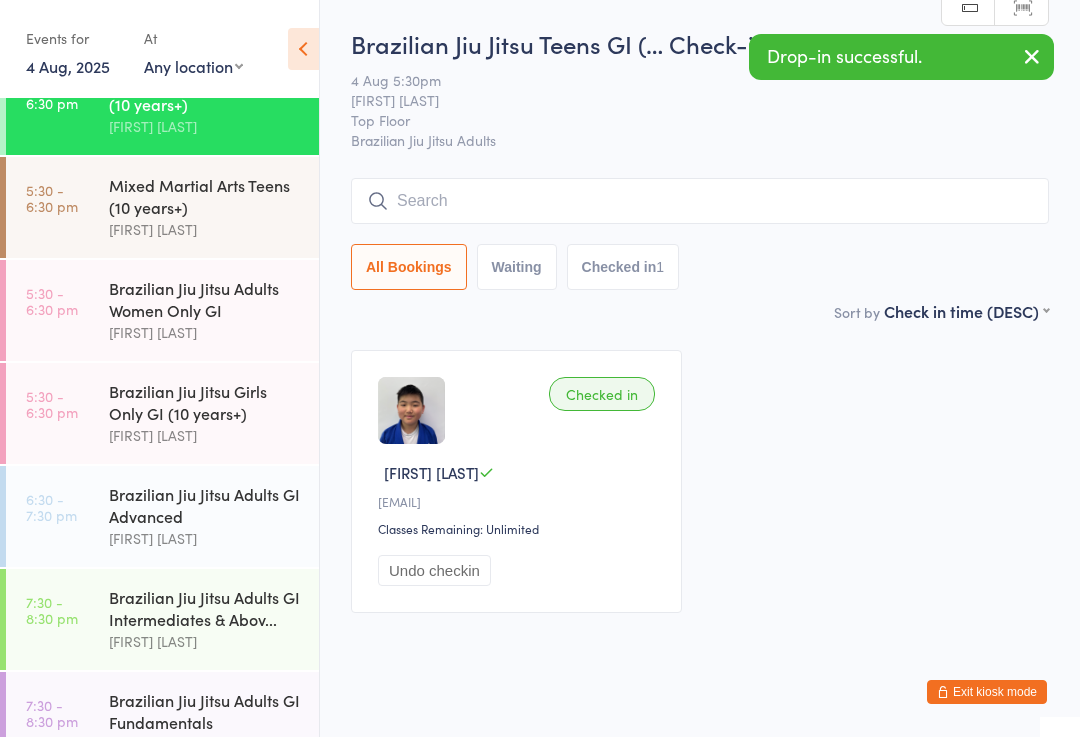 click on "5:30 - 6:30 pm Brazilian Jiu Jitsu Adults Women Only GI Kobi Gregory" at bounding box center [162, 310] 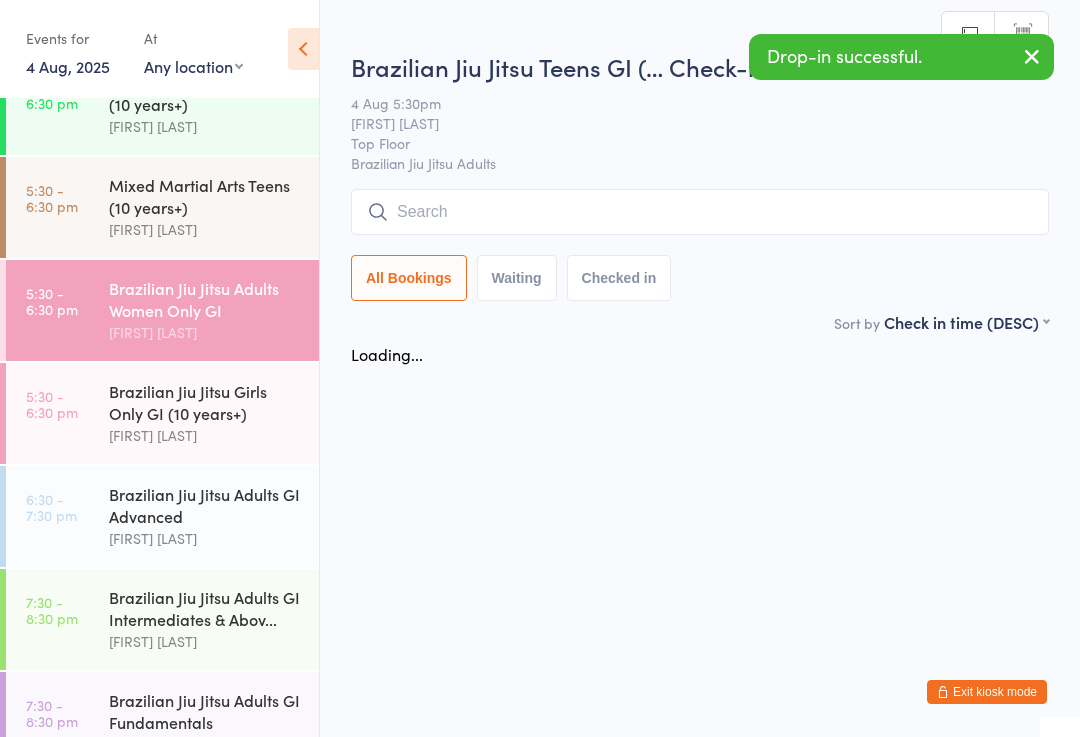 scroll, scrollTop: 0, scrollLeft: 0, axis: both 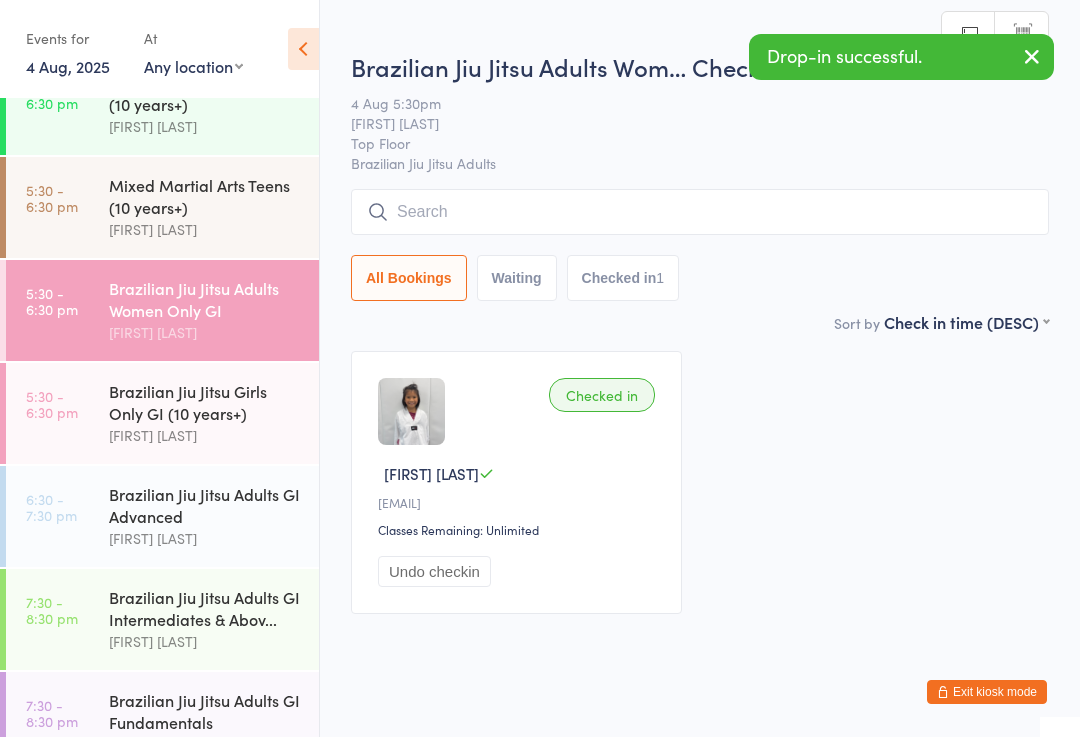 click at bounding box center [700, 212] 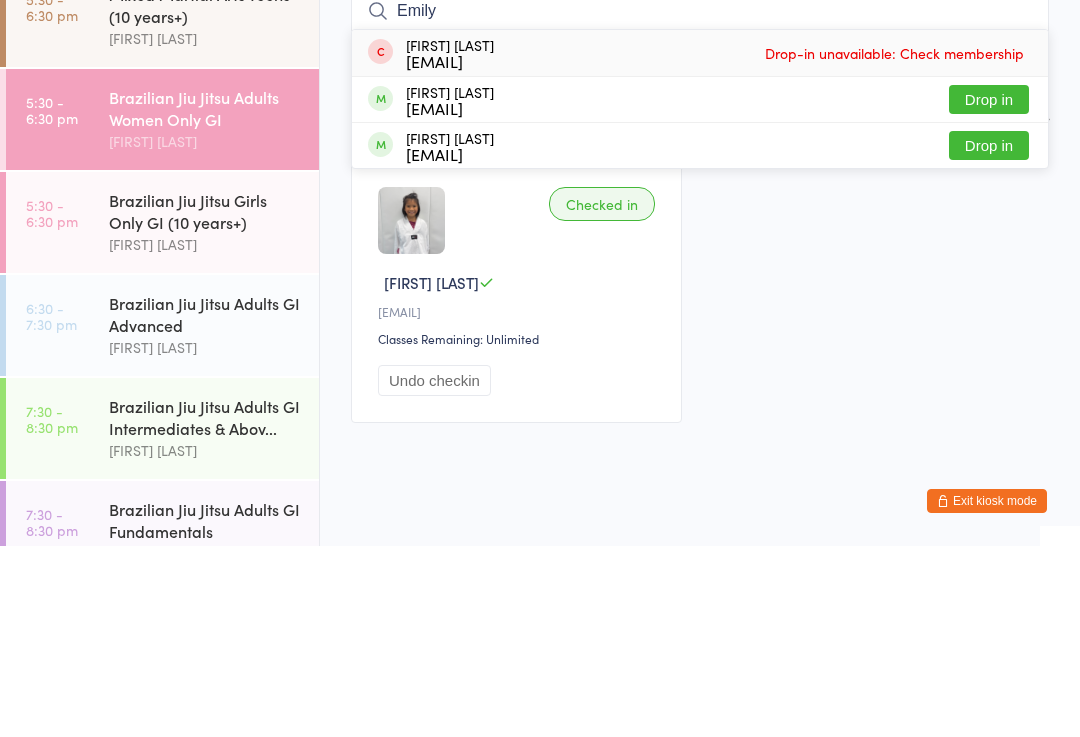 type on "Emily" 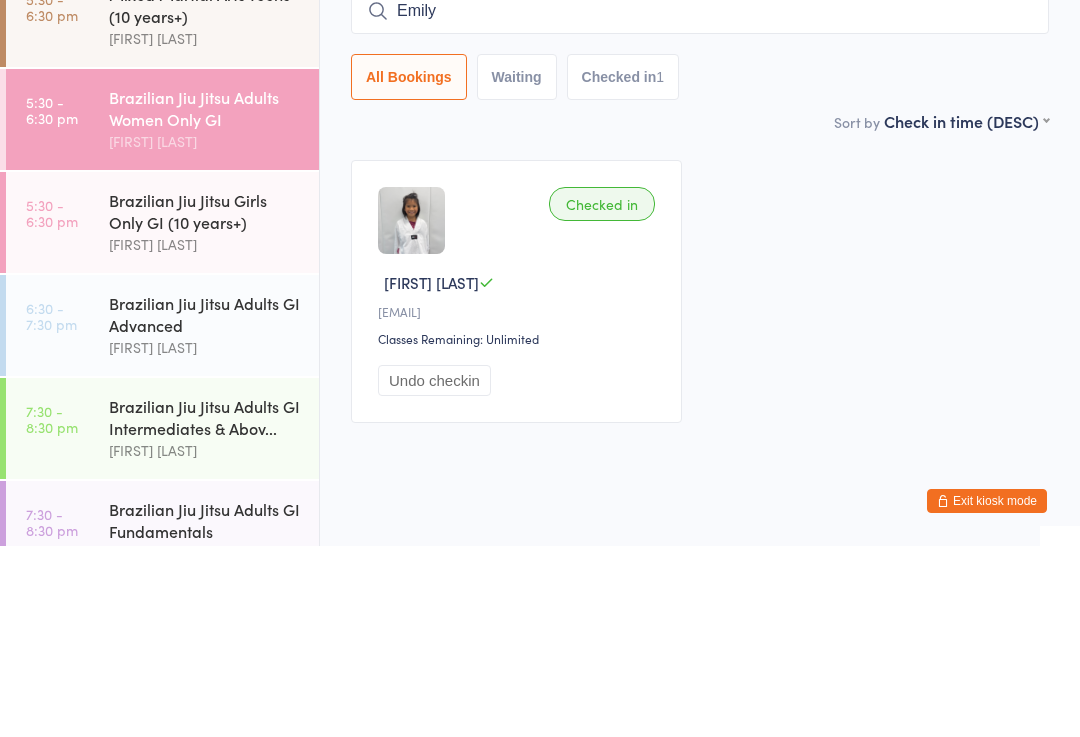 type 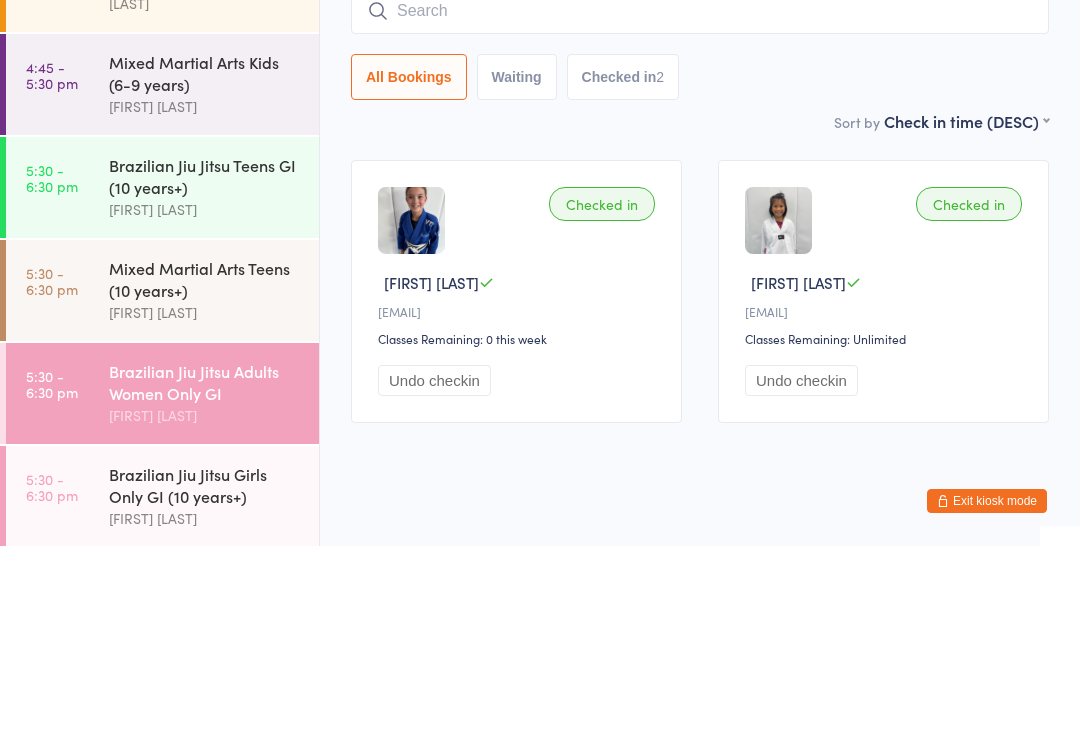 scroll, scrollTop: 98, scrollLeft: 0, axis: vertical 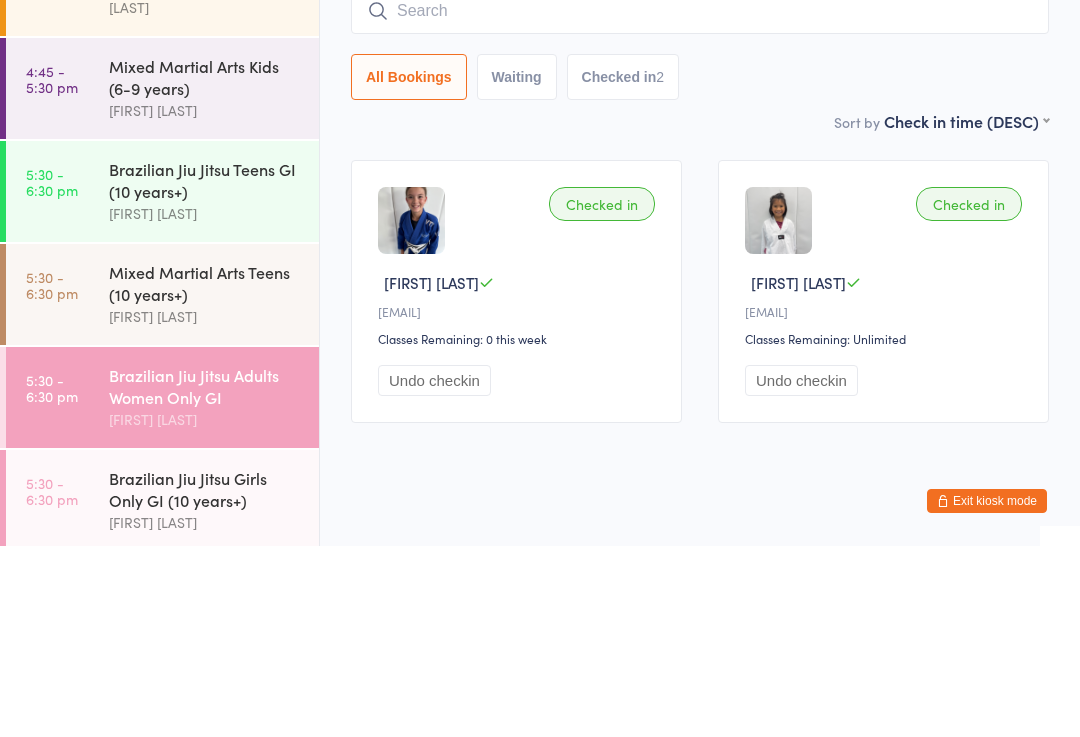 click on "4:45 - 5:30 pm Mixed Martial Arts Kids (6-9 years) Joao Teixeira" at bounding box center (162, 279) 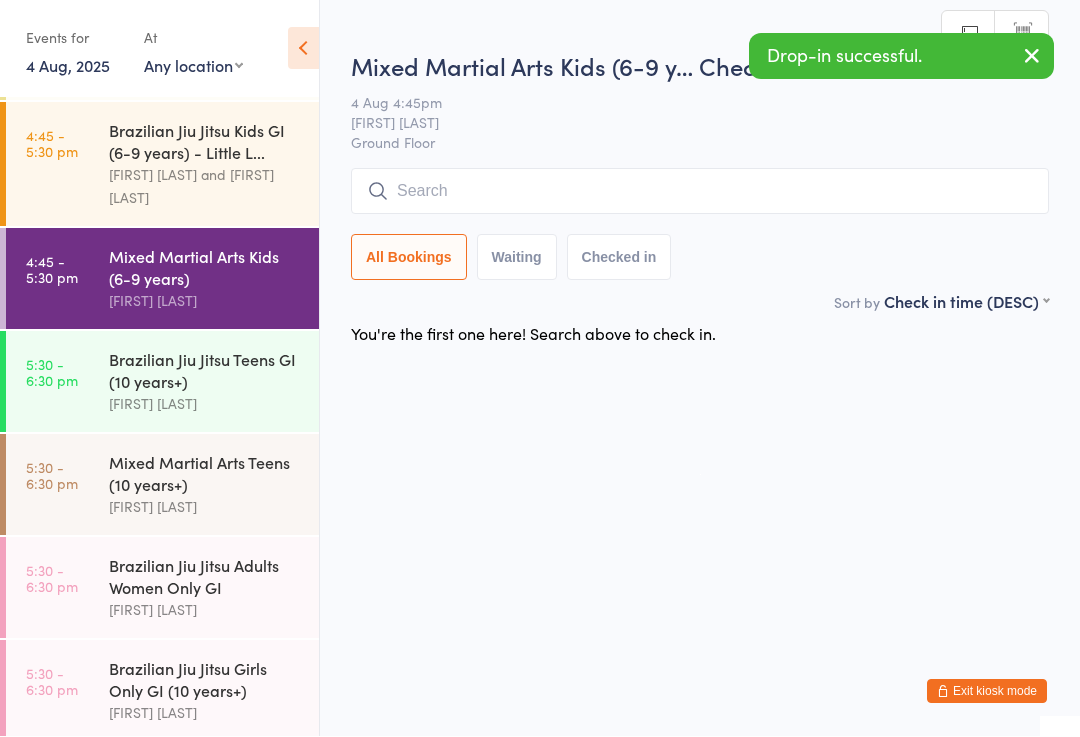 click at bounding box center [700, 192] 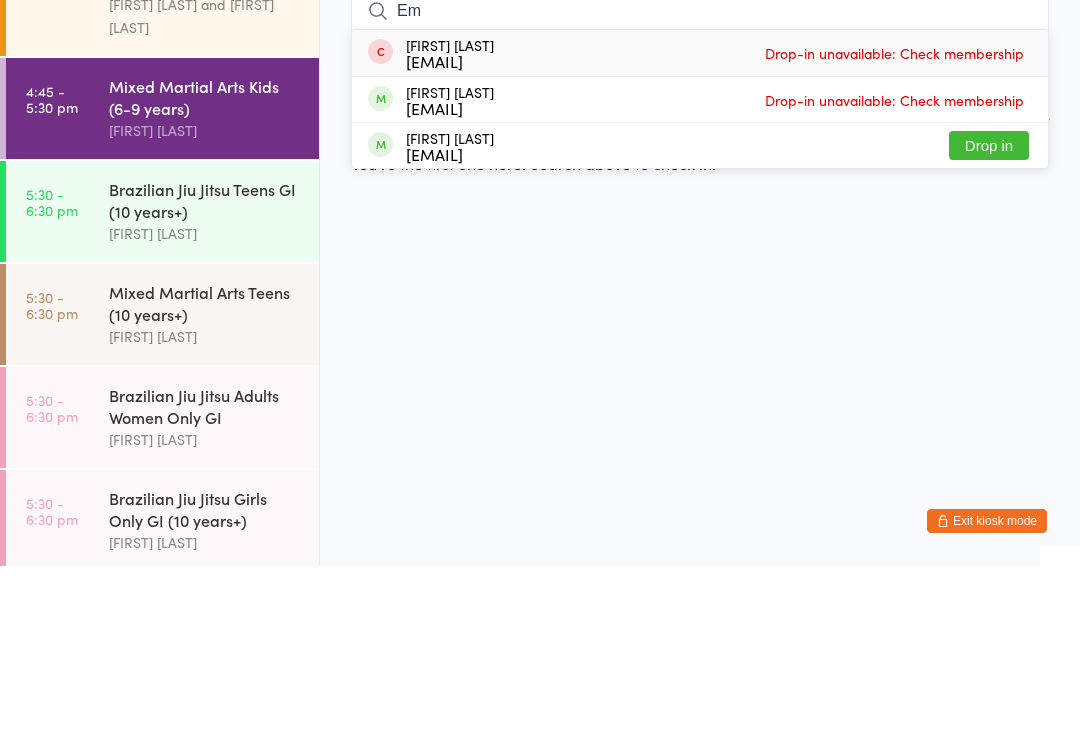 type on "E" 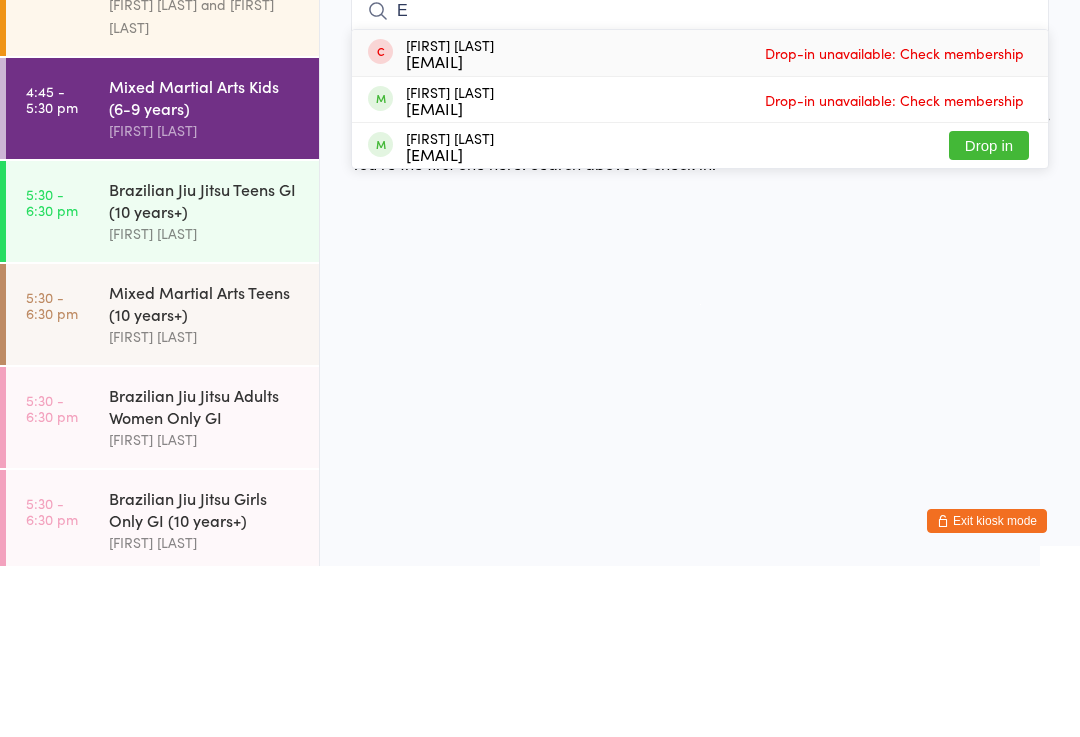 type 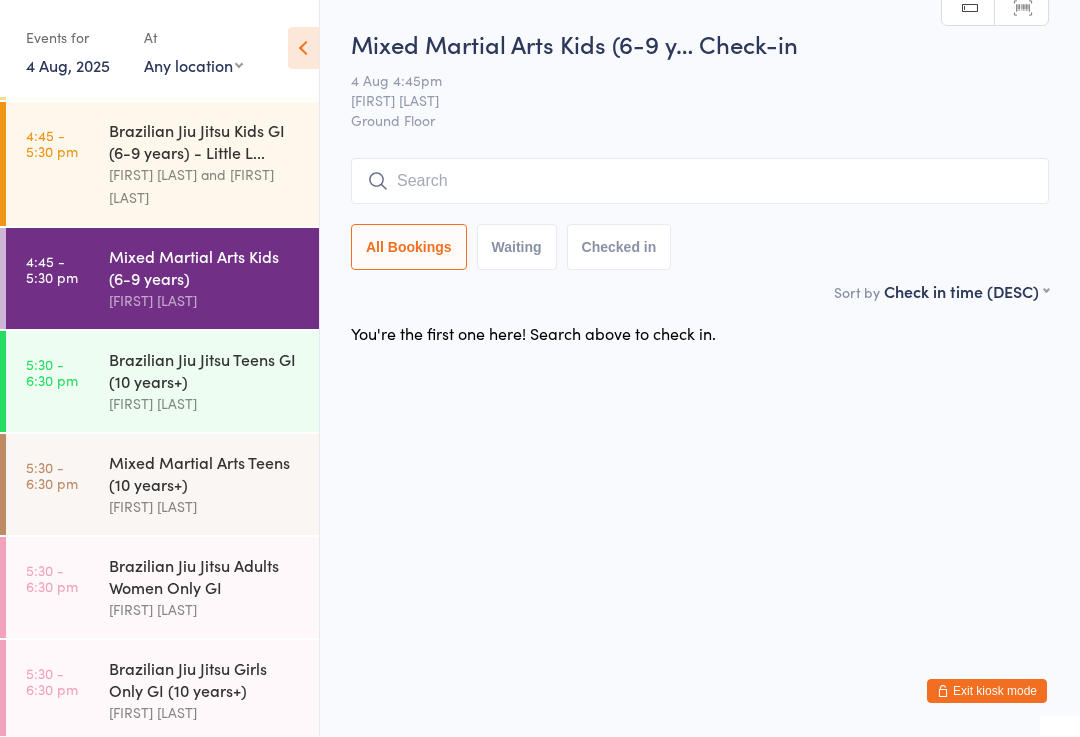 click on "4:45 - 5:30 pm" at bounding box center [52, 144] 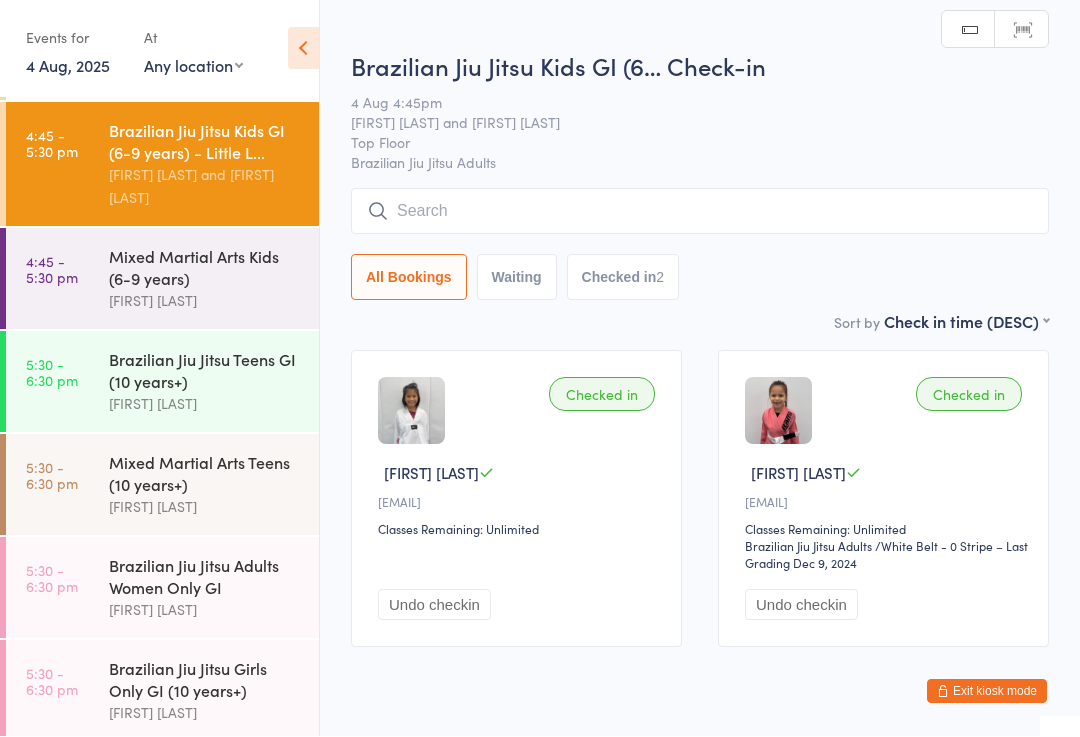 scroll, scrollTop: 1, scrollLeft: 0, axis: vertical 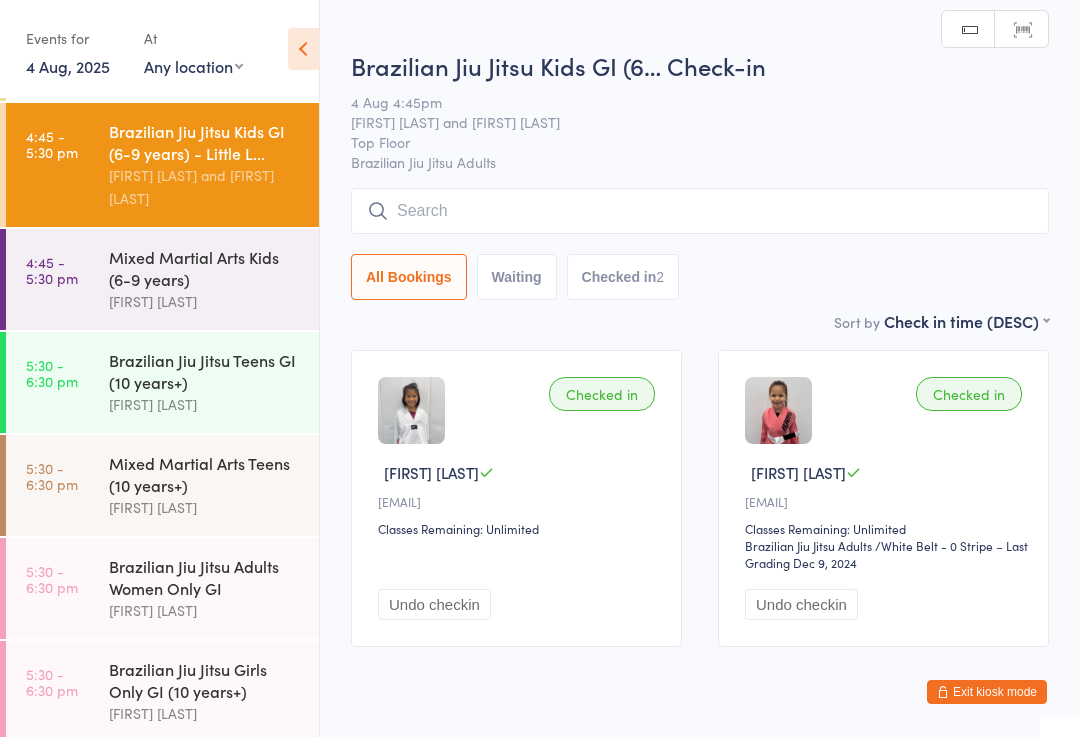 click at bounding box center [700, 211] 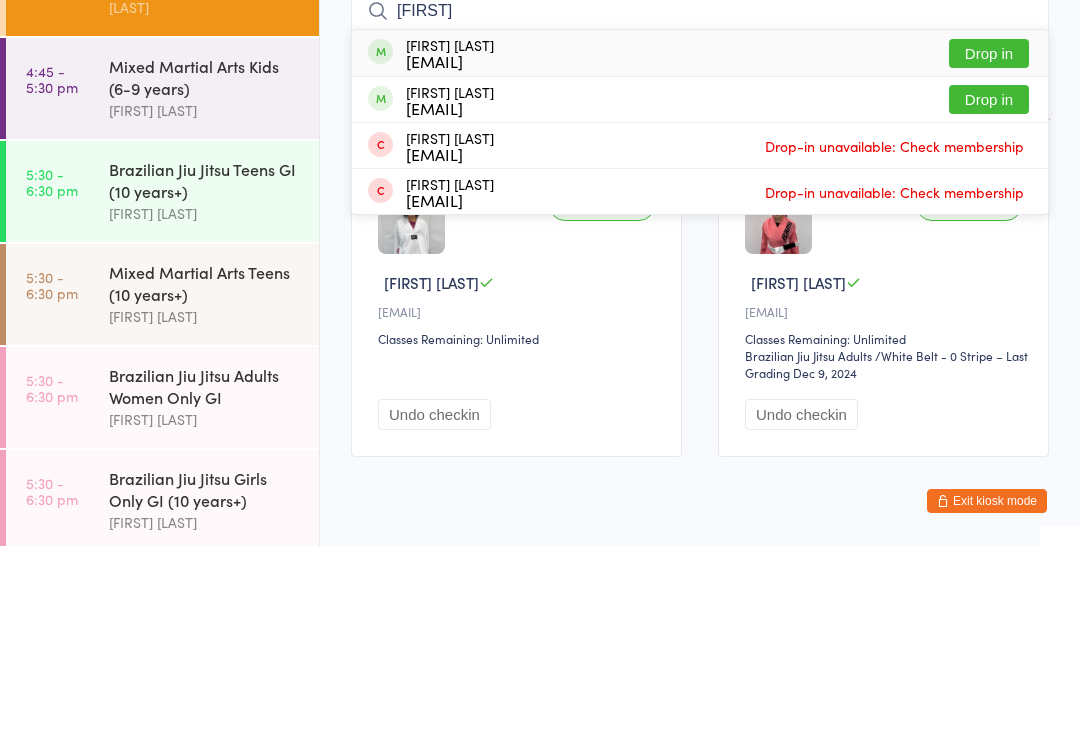type on "Nicholas" 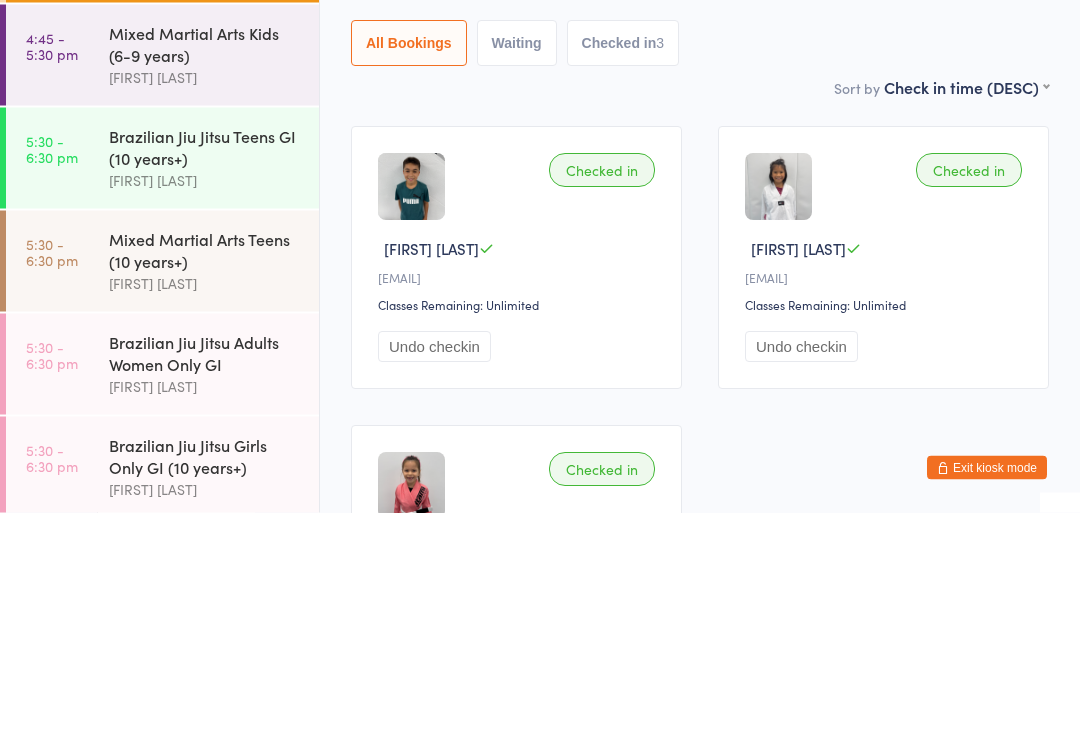 click on "5:30 - 6:30 pm" at bounding box center [52, 373] 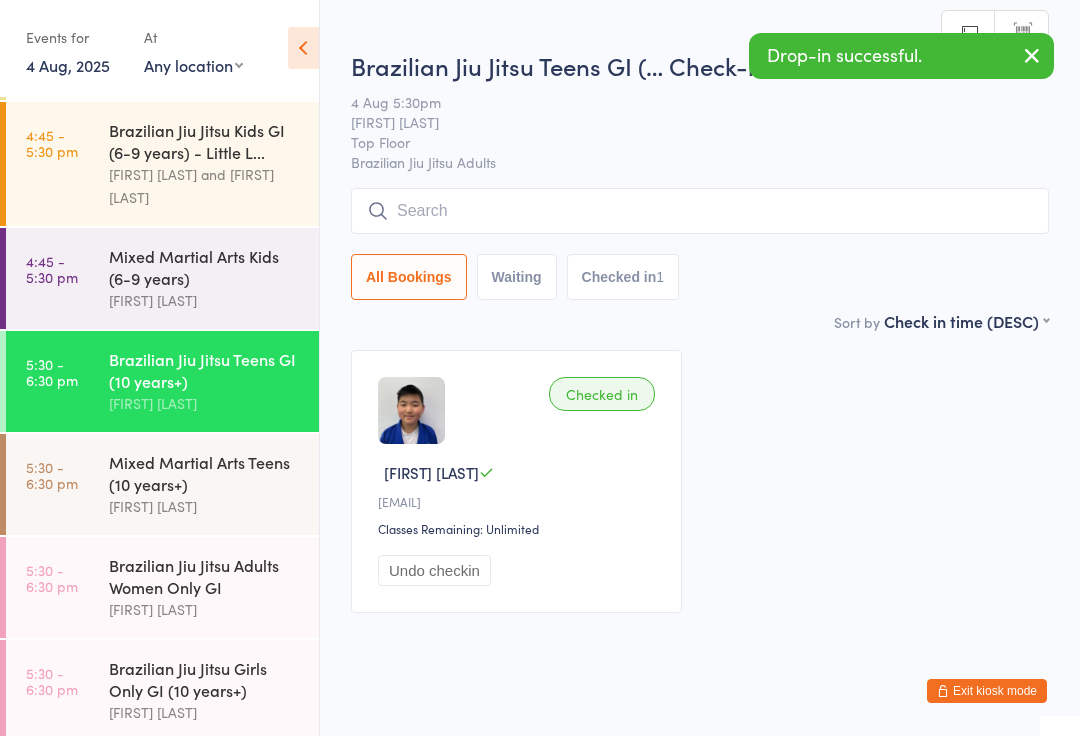 scroll, scrollTop: 1, scrollLeft: 0, axis: vertical 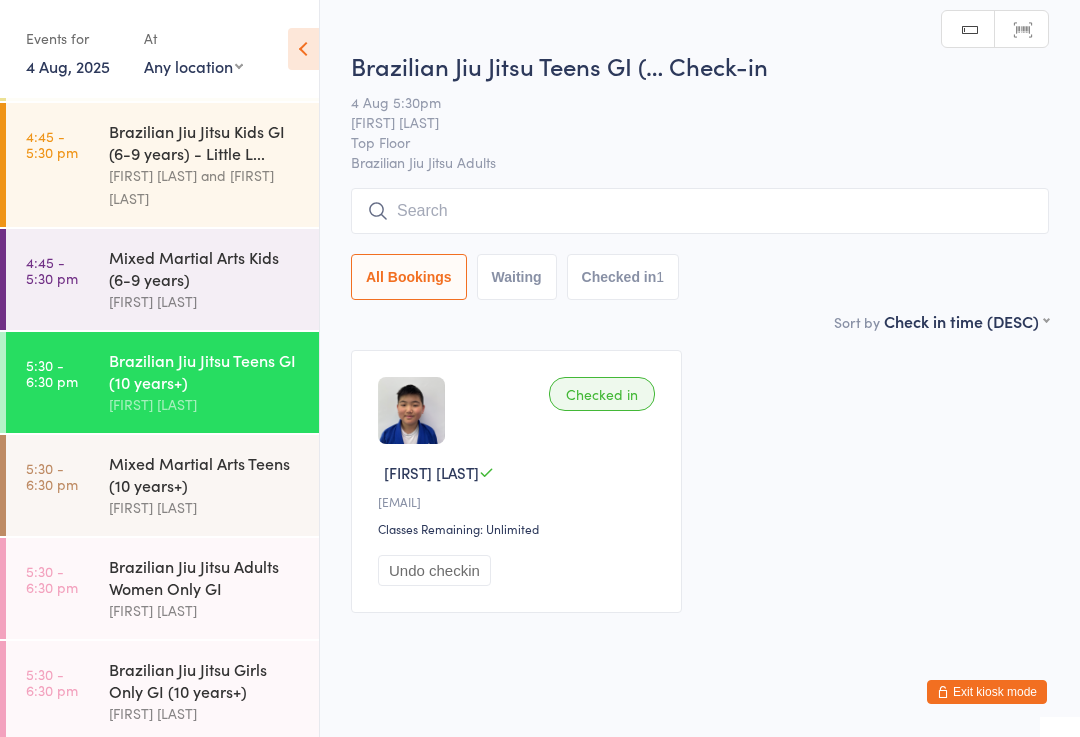 click on "Brazilian Jiu Jitsu Teens GI (… Check-in 4 Aug 5:30pm  James Chen  Top Floor  Brazilian Jiu Jitsu Adults  Manual search Scanner input All Bookings Waiting  Checked in  1" at bounding box center [700, 179] 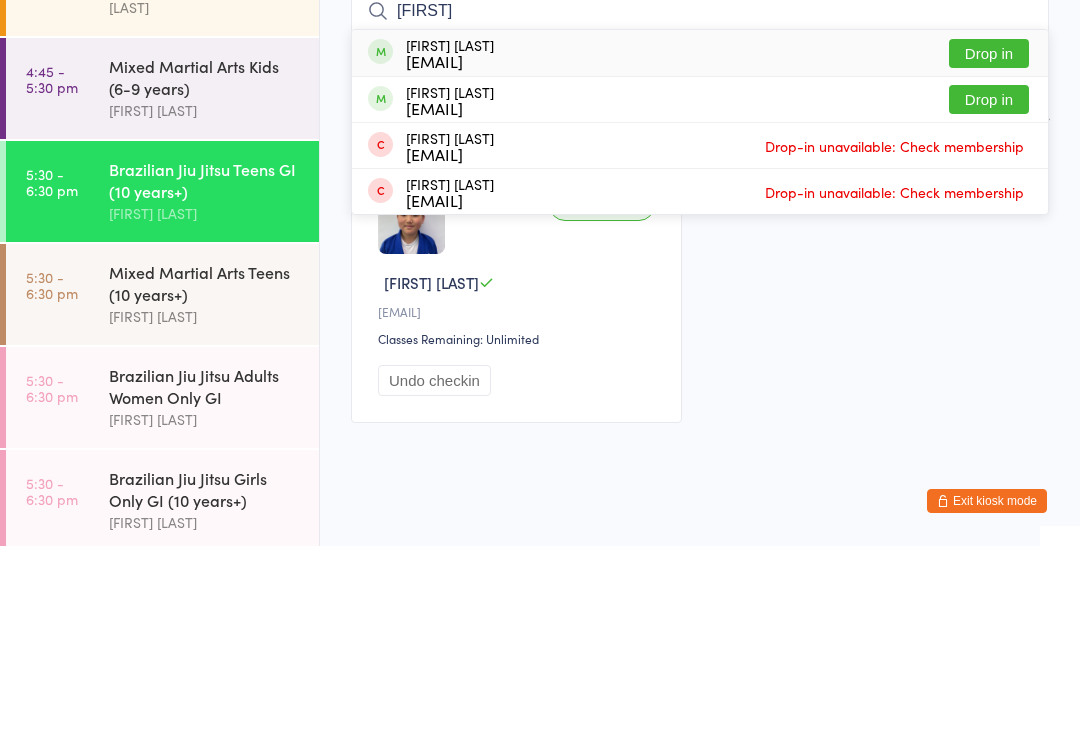 type on "Nicholas" 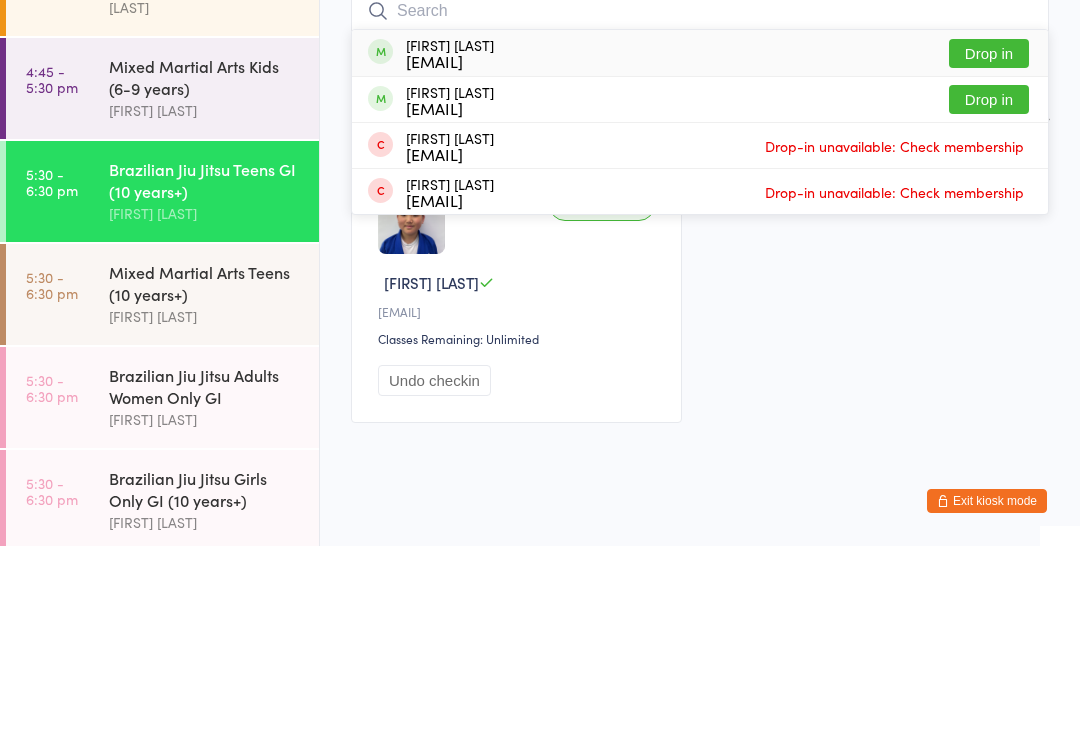 scroll, scrollTop: 41, scrollLeft: 0, axis: vertical 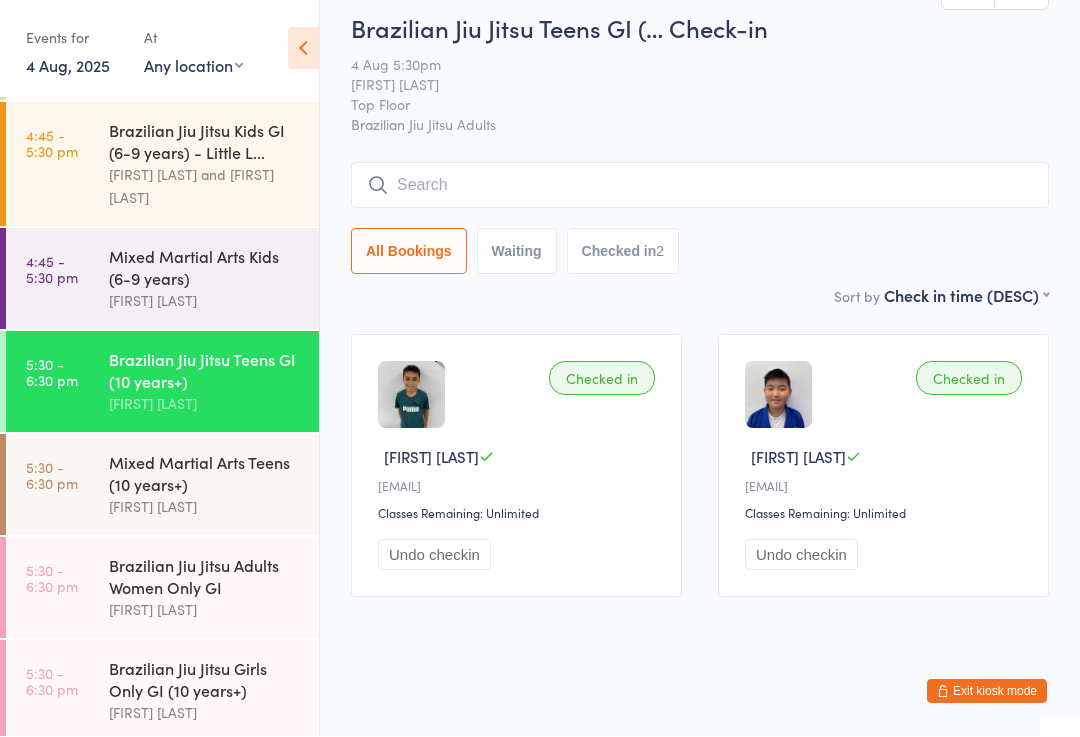 click on "Brazilian Jiu Jitsu Kids GI (6-9 years) - Little L..." at bounding box center (205, 142) 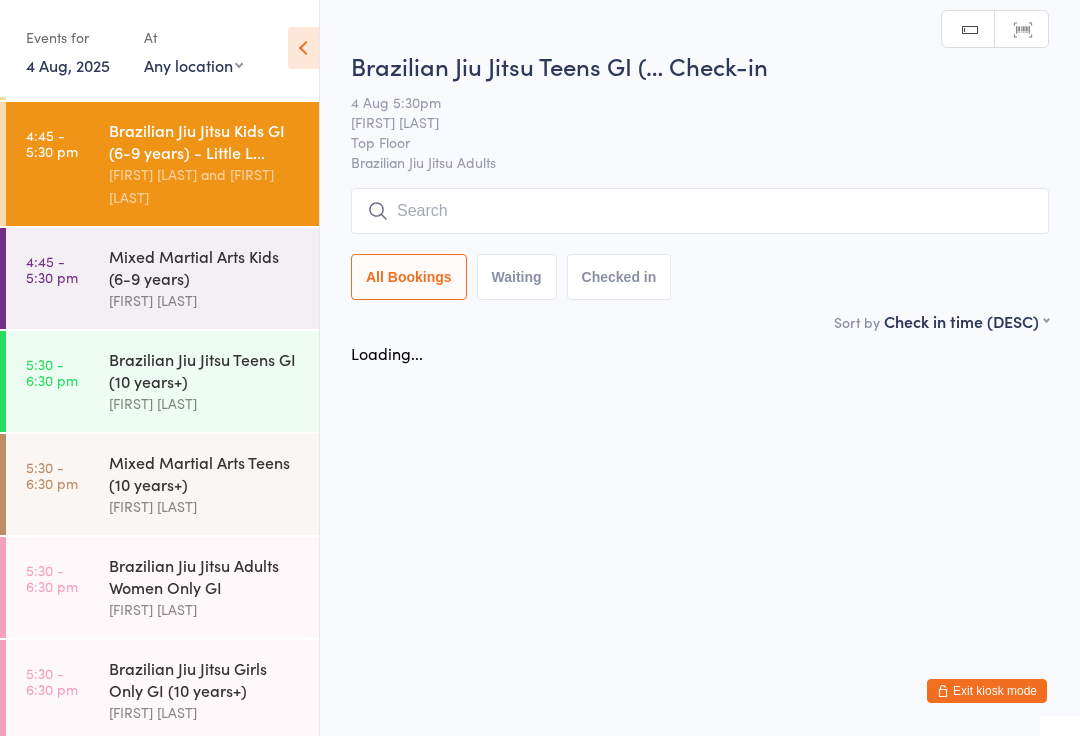 scroll, scrollTop: 0, scrollLeft: 0, axis: both 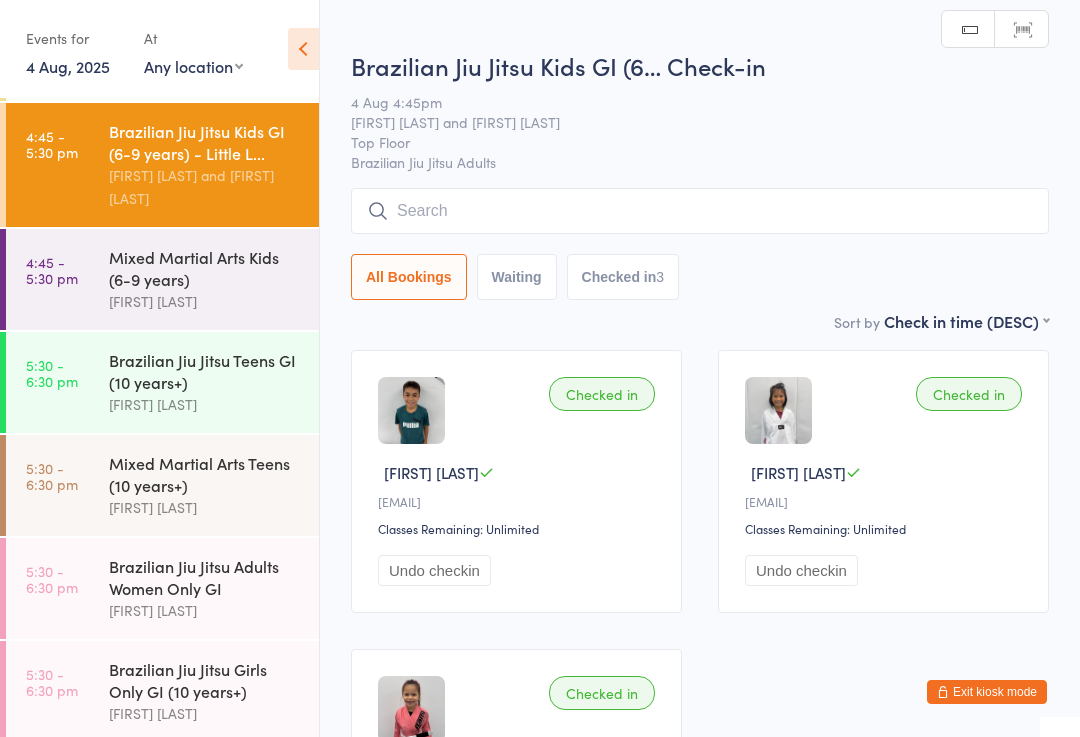 click at bounding box center [700, 211] 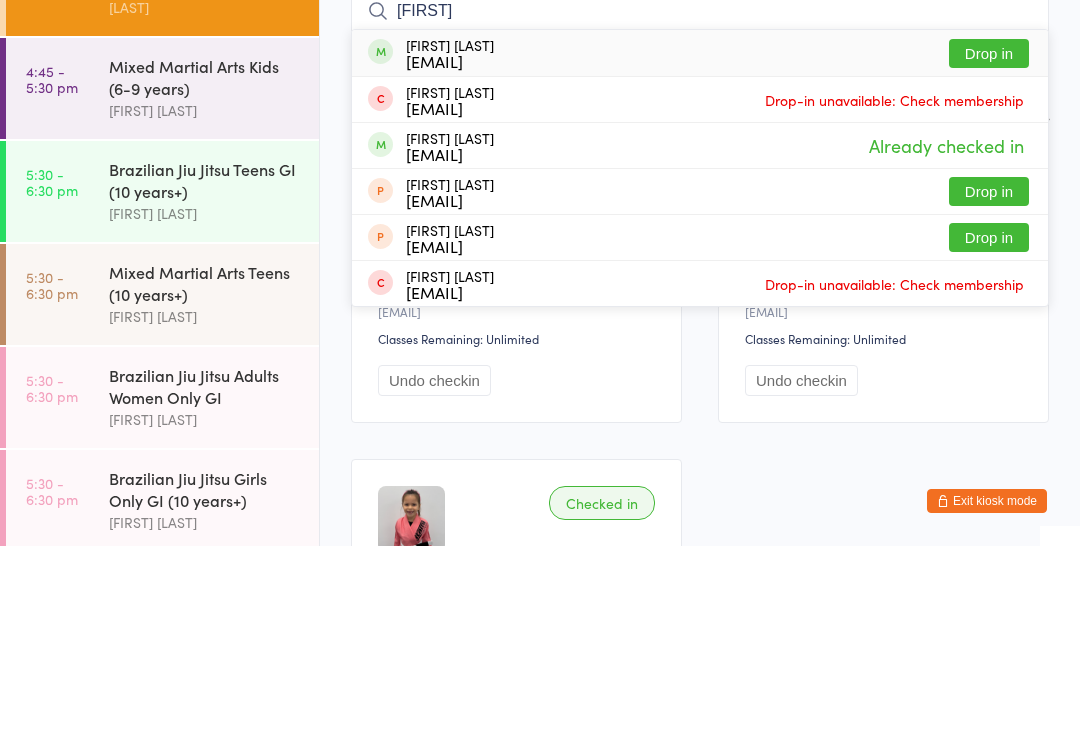 type on "Amelie" 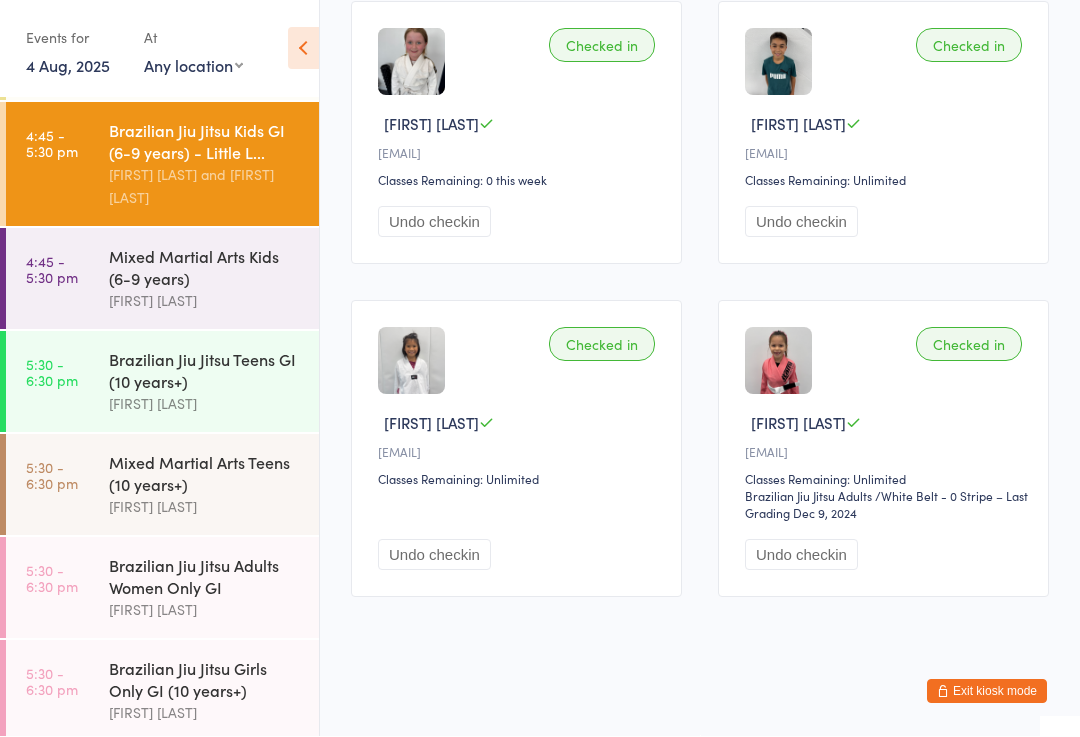 scroll, scrollTop: 382, scrollLeft: 0, axis: vertical 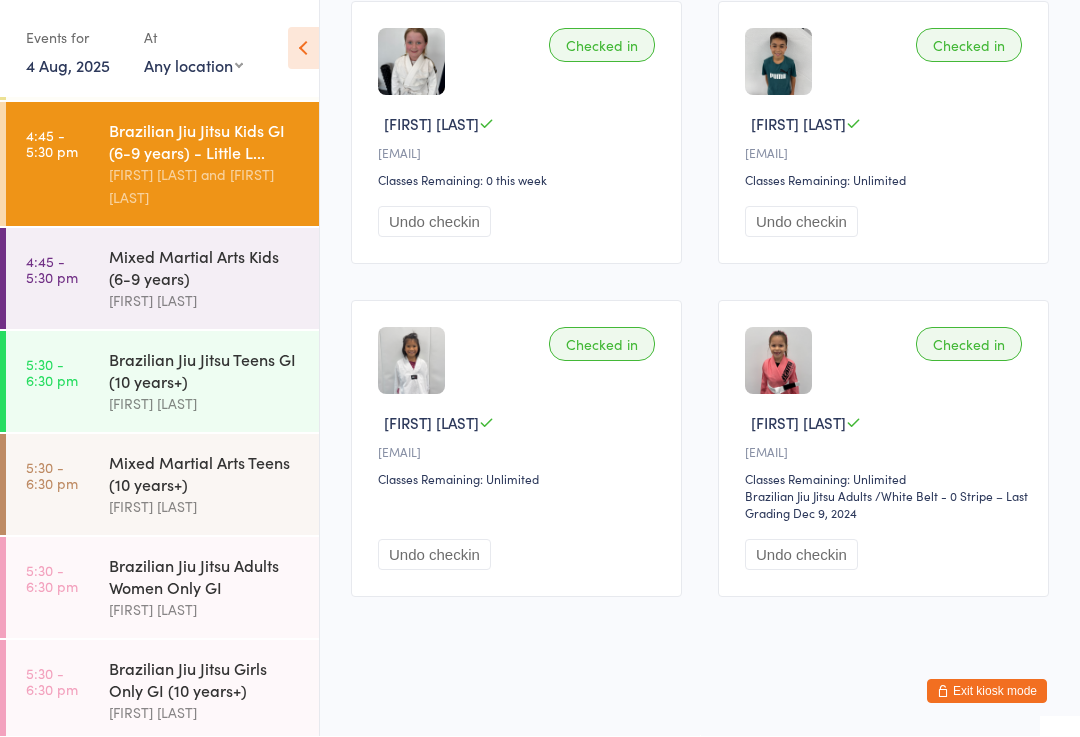 click on "Brazilian Jiu Jitsu Kids GI (6-9 years) - Little L..." at bounding box center (205, 142) 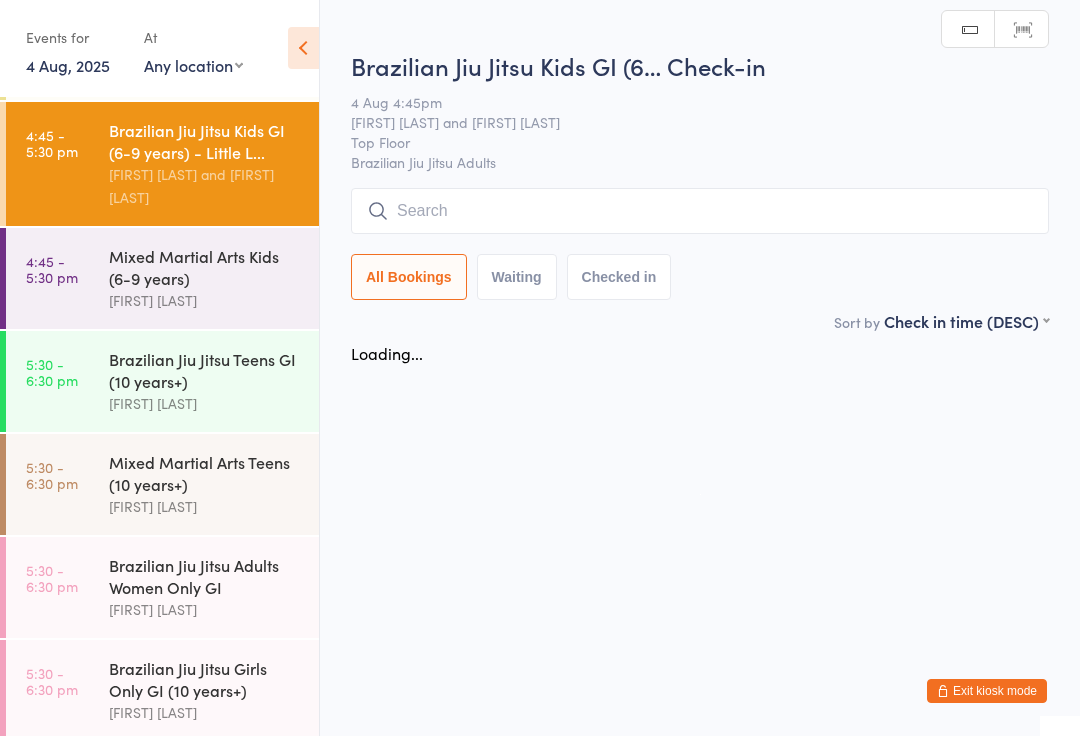 scroll, scrollTop: 1, scrollLeft: 0, axis: vertical 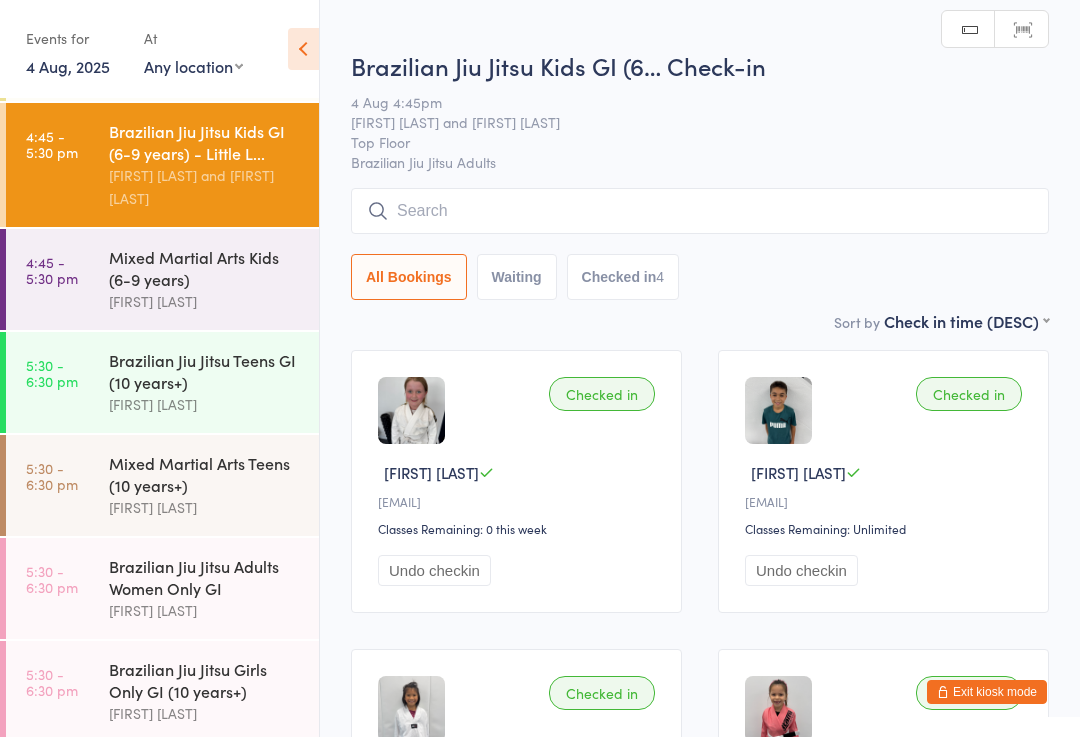 click at bounding box center (700, 211) 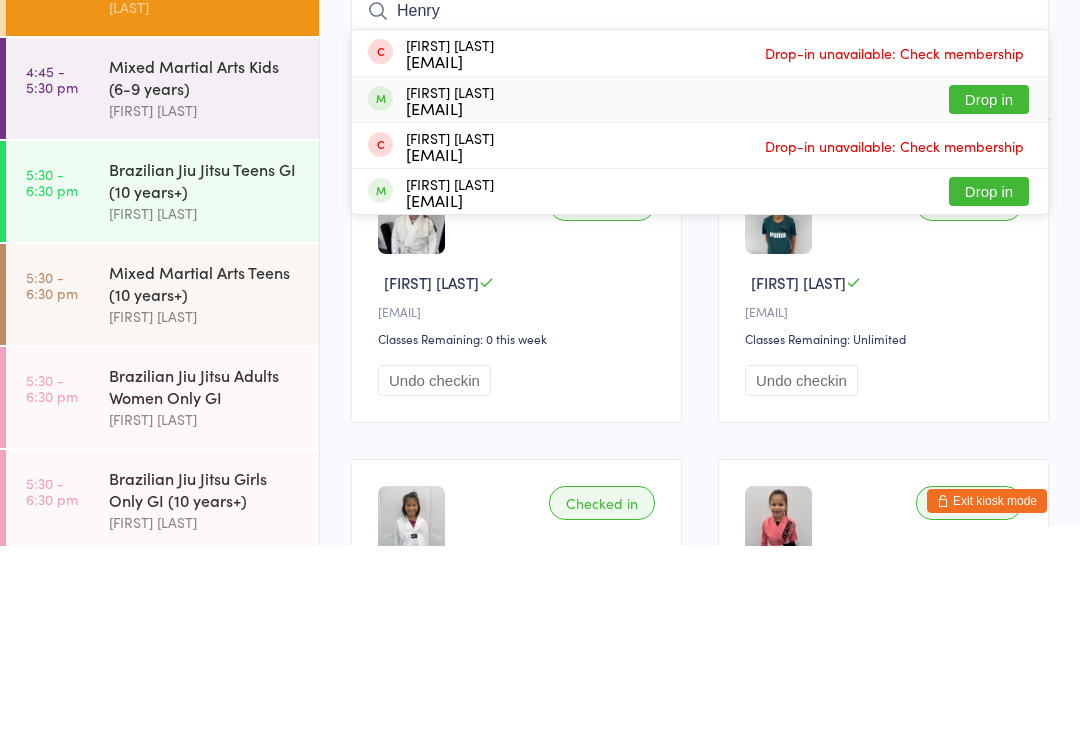 type on "Henry" 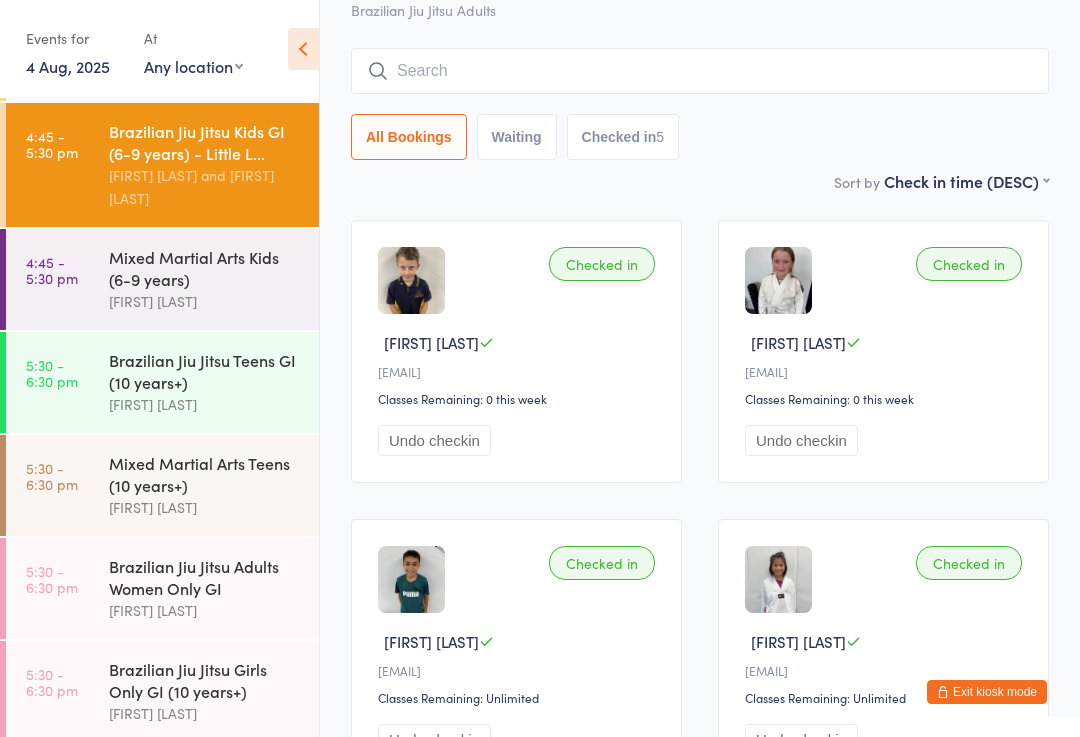 scroll, scrollTop: 0, scrollLeft: 0, axis: both 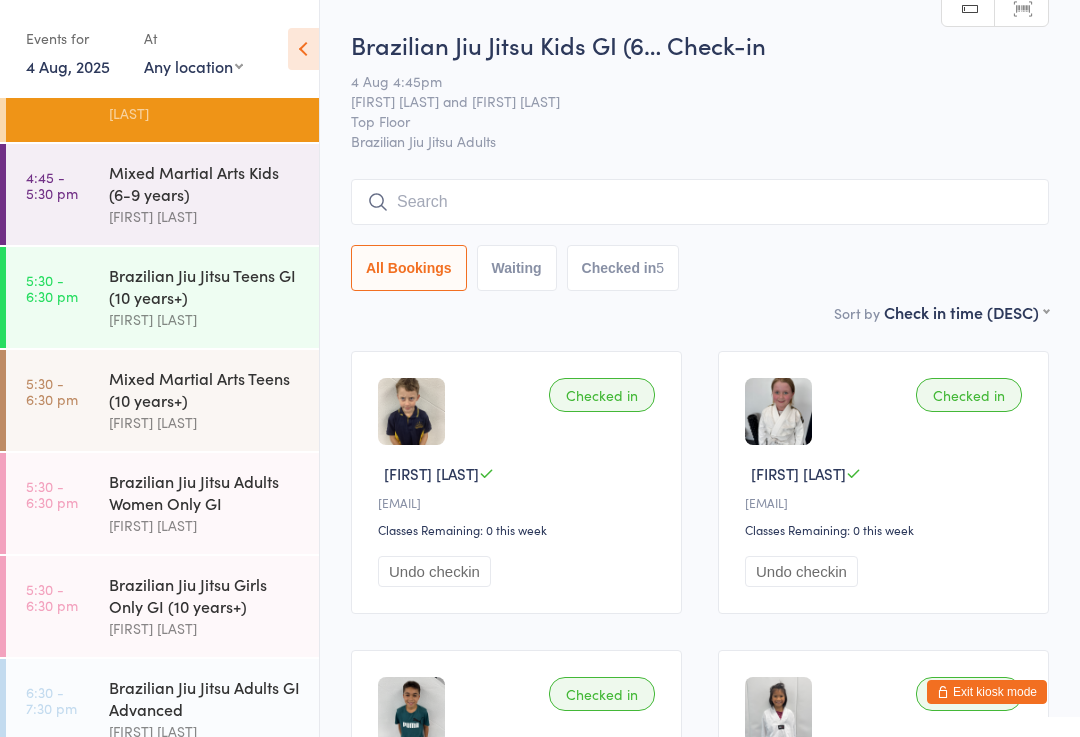 click on "5:30 - 6:30 pm Brazilian Jiu Jitsu Girls Only GI (10 years+) Kobi Gregory" at bounding box center [162, 606] 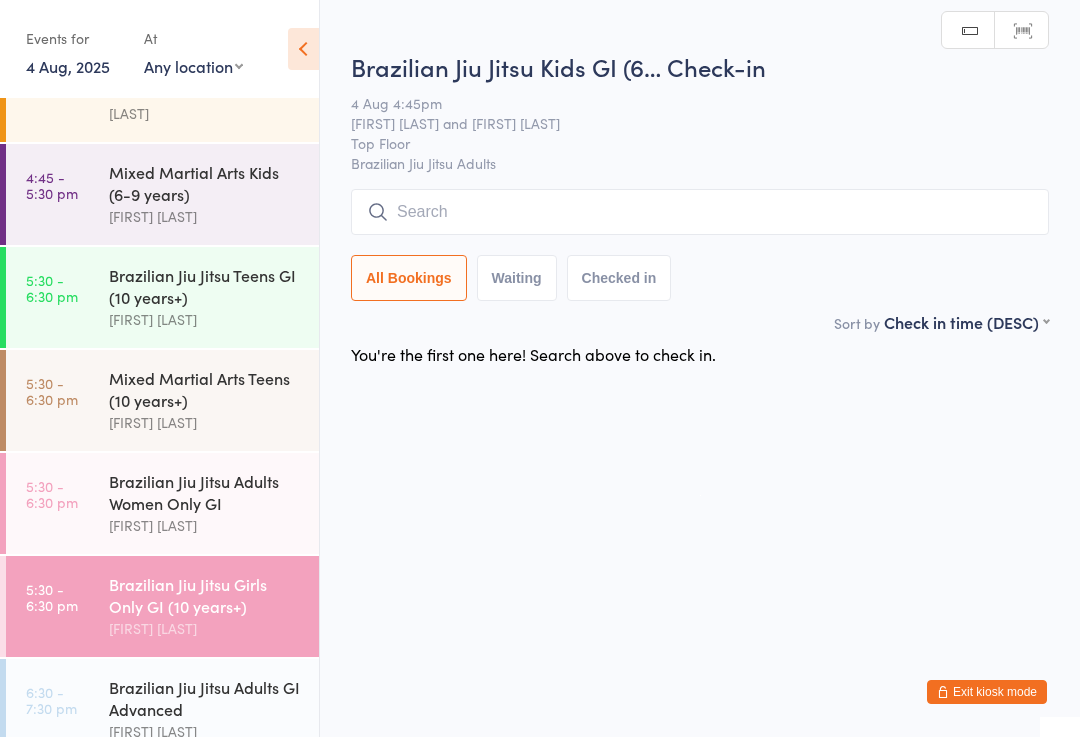 click at bounding box center (700, 212) 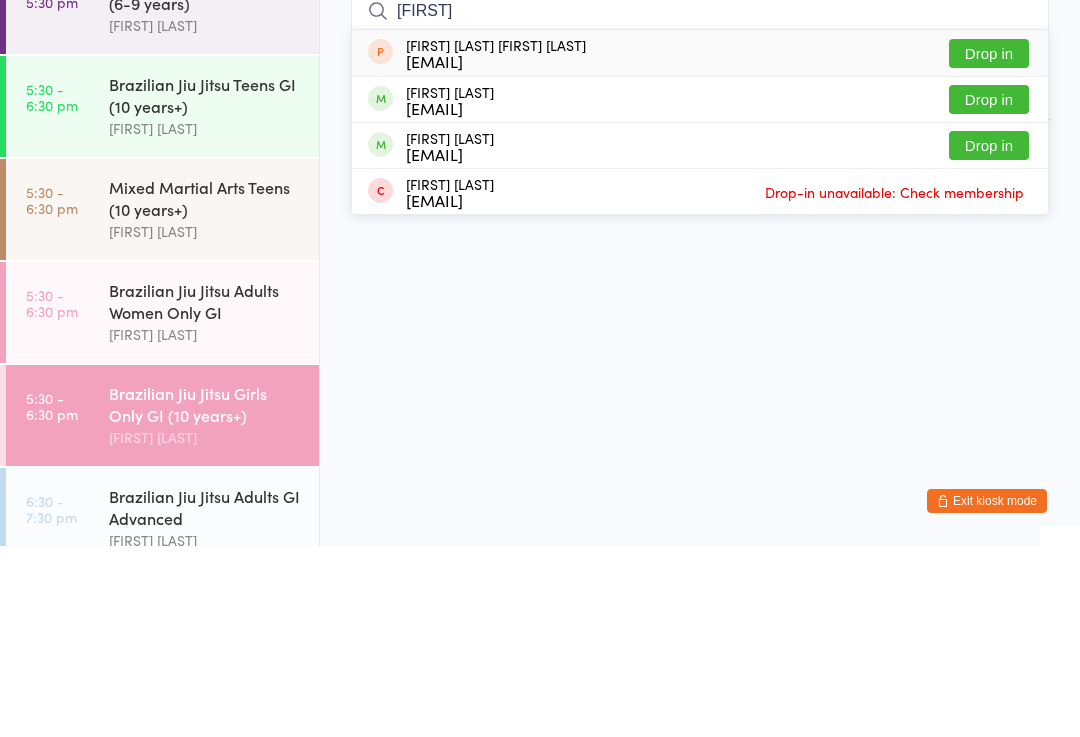 type on "Jessie" 